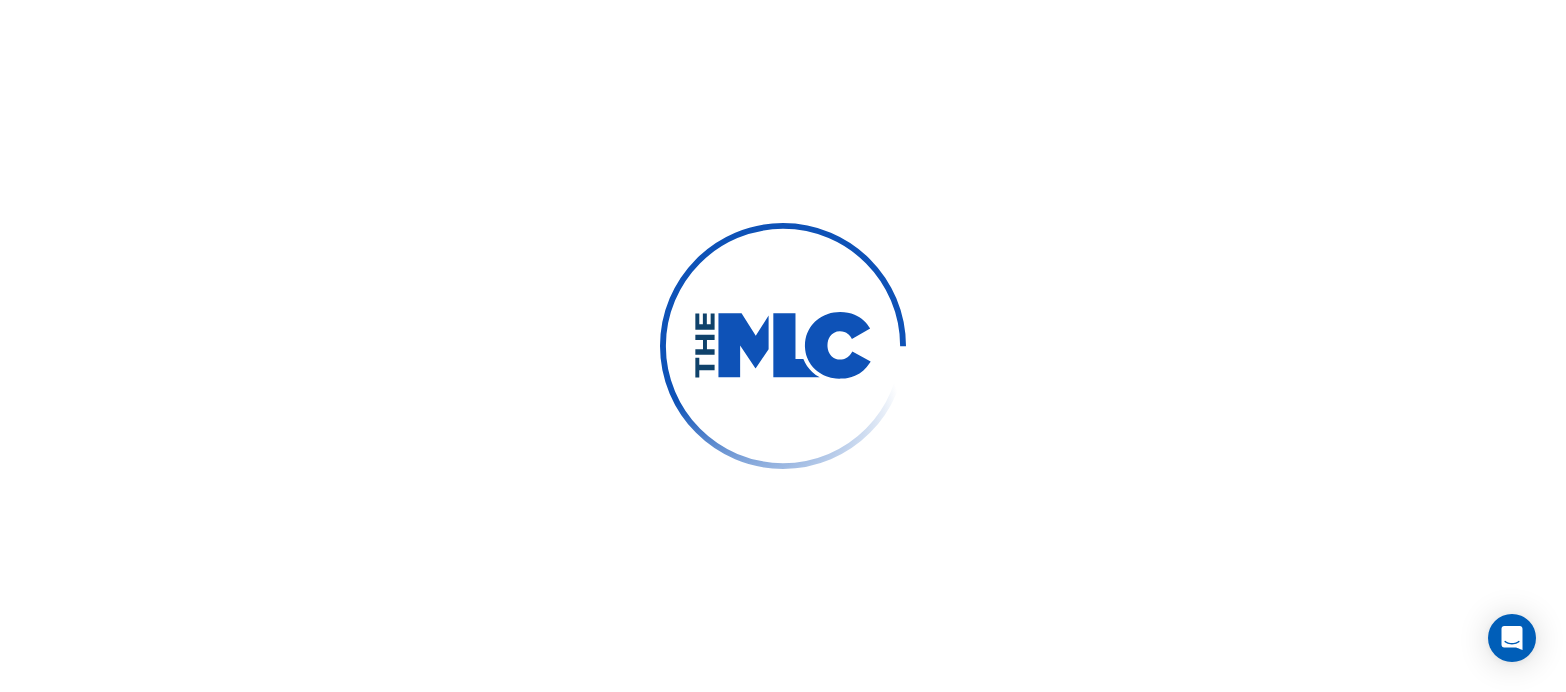 scroll, scrollTop: 0, scrollLeft: 0, axis: both 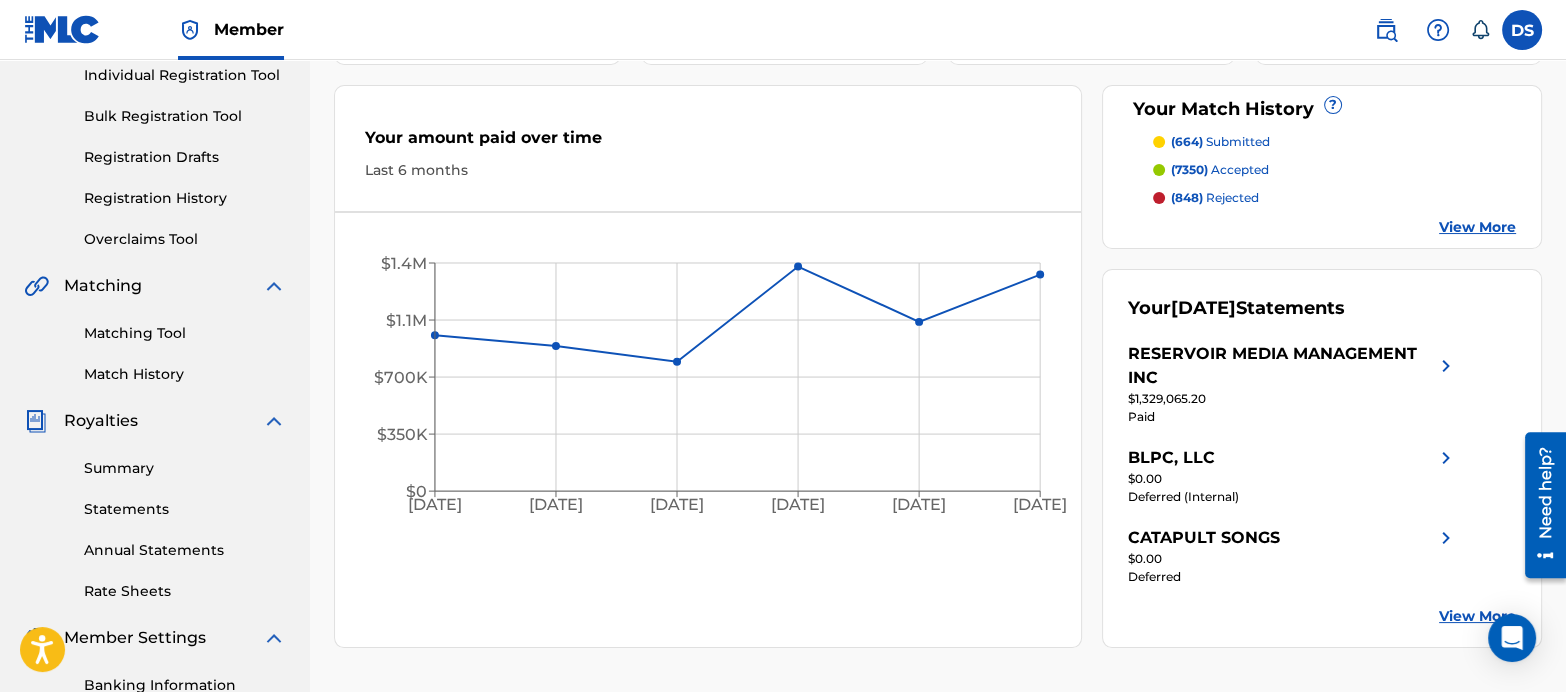 click on "Statements" at bounding box center (185, 509) 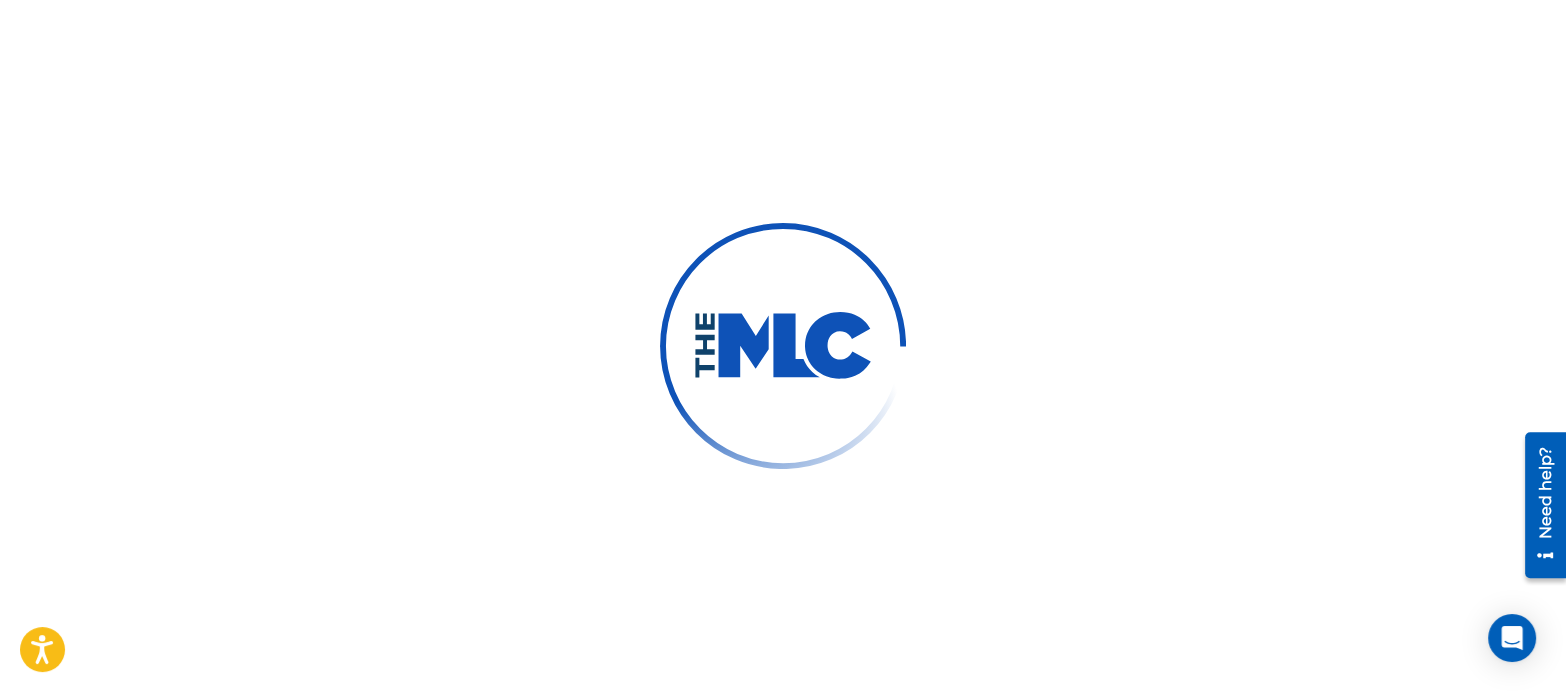scroll, scrollTop: 0, scrollLeft: 0, axis: both 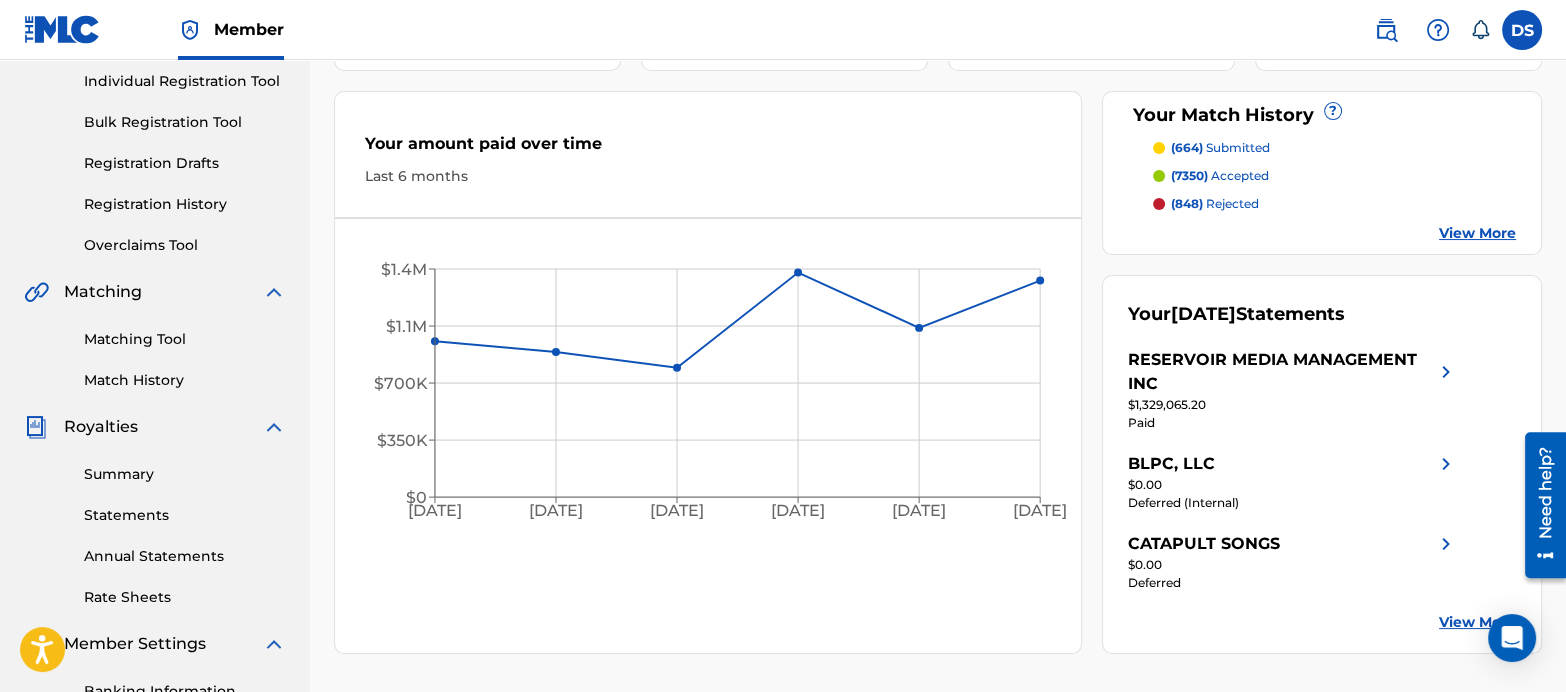click on "Match History" at bounding box center [185, 380] 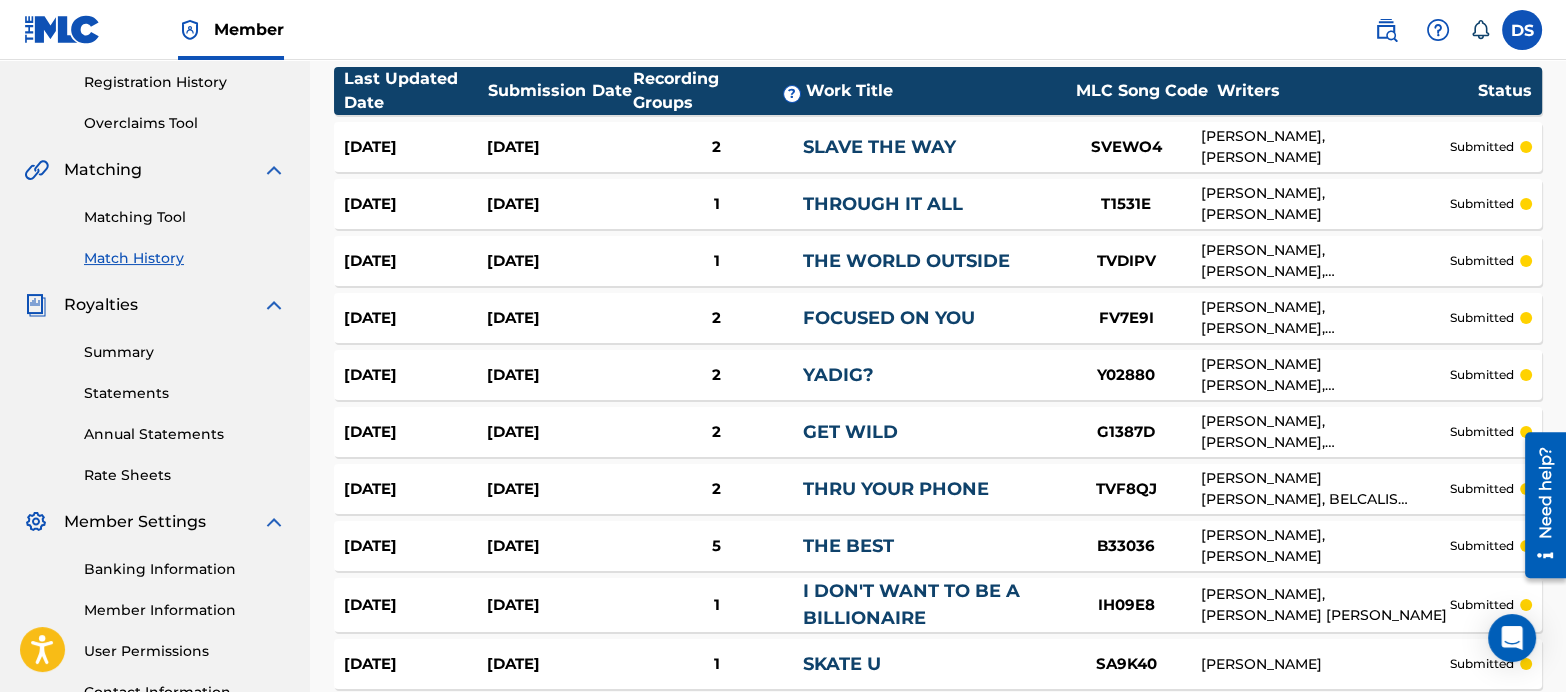 scroll, scrollTop: 362, scrollLeft: 0, axis: vertical 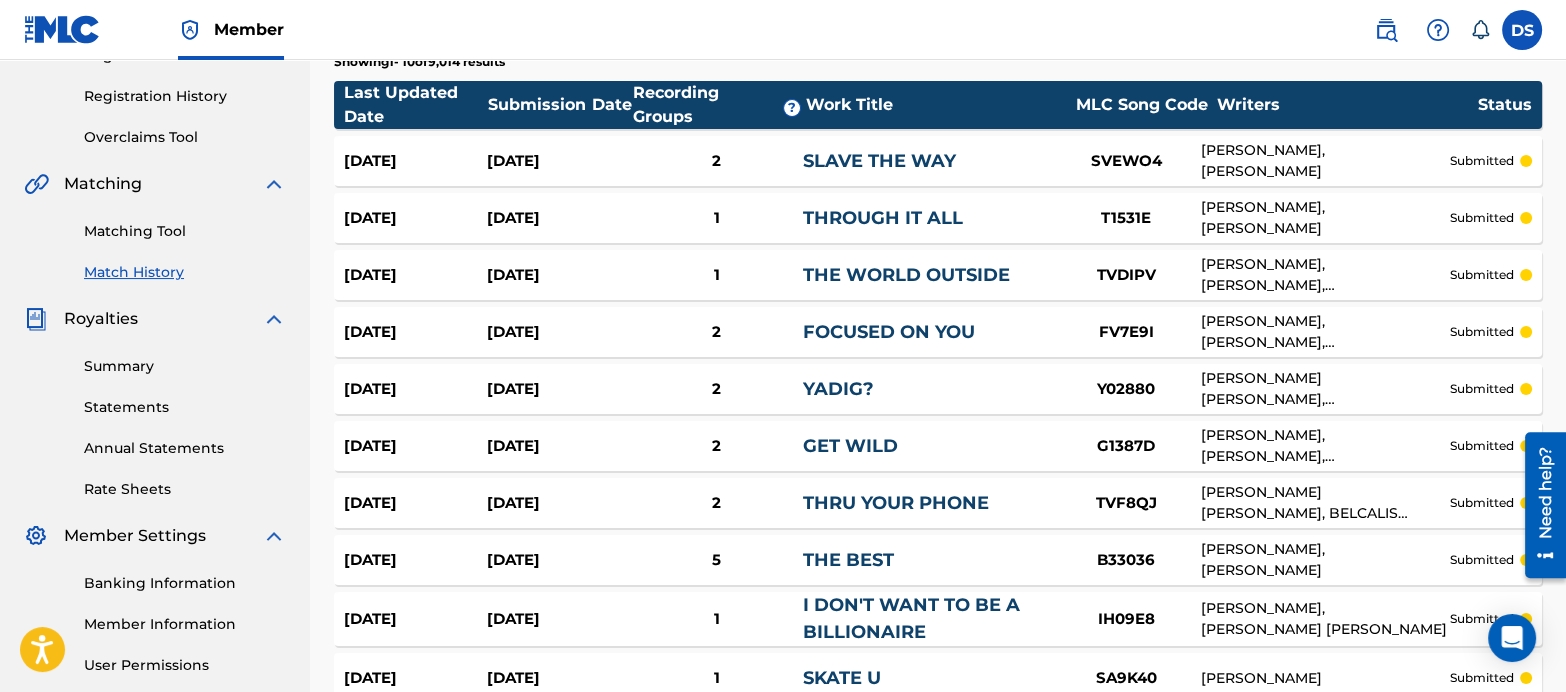 click on "Summary" at bounding box center (185, 366) 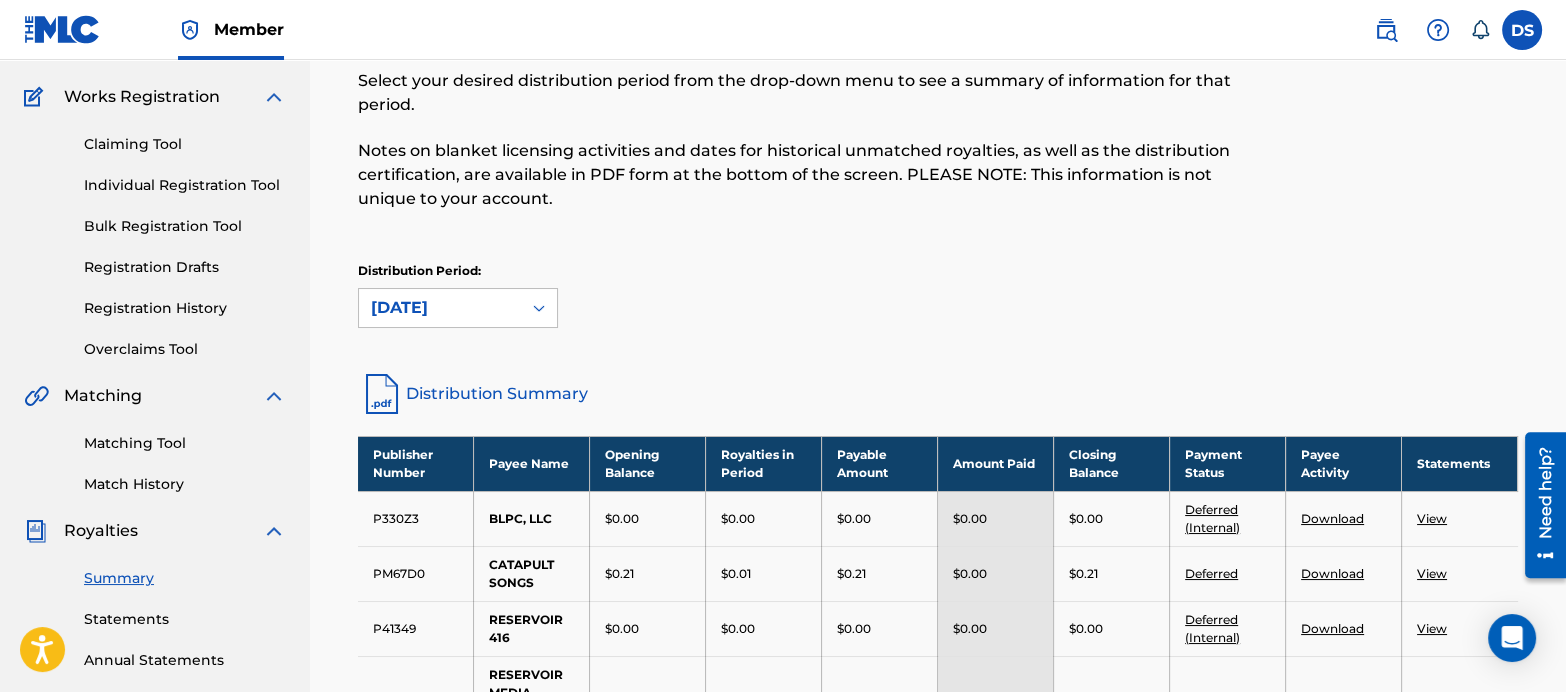 scroll, scrollTop: 151, scrollLeft: 0, axis: vertical 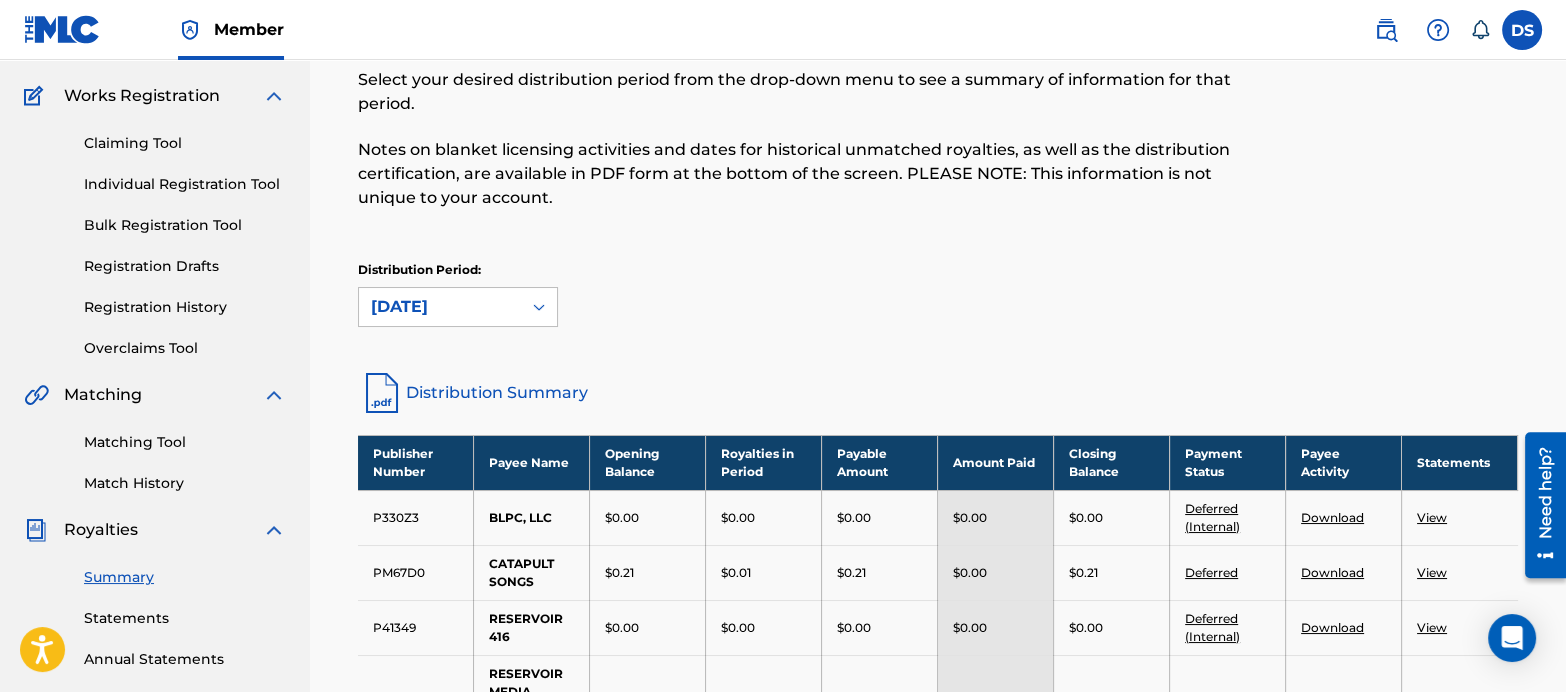 click on "Distribution Summary" at bounding box center (938, 393) 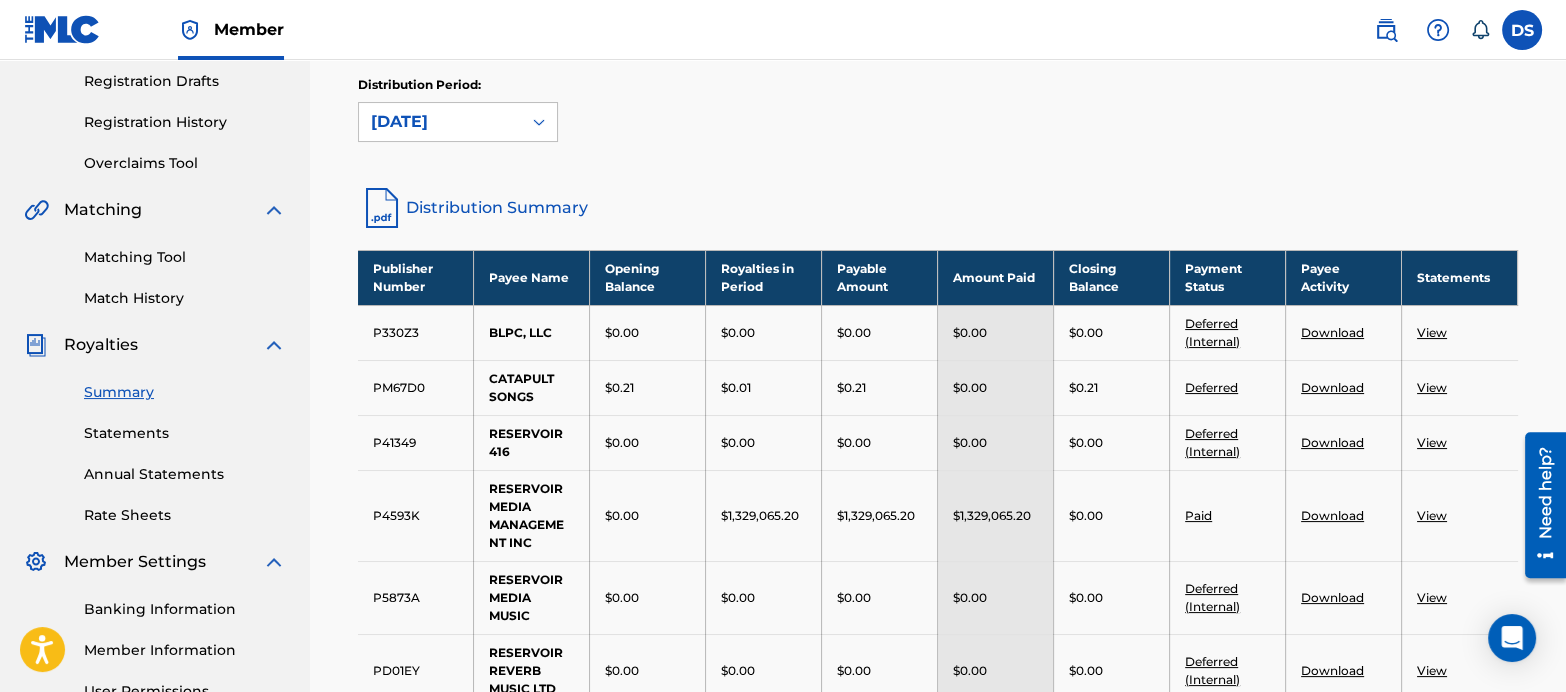 scroll, scrollTop: 337, scrollLeft: 0, axis: vertical 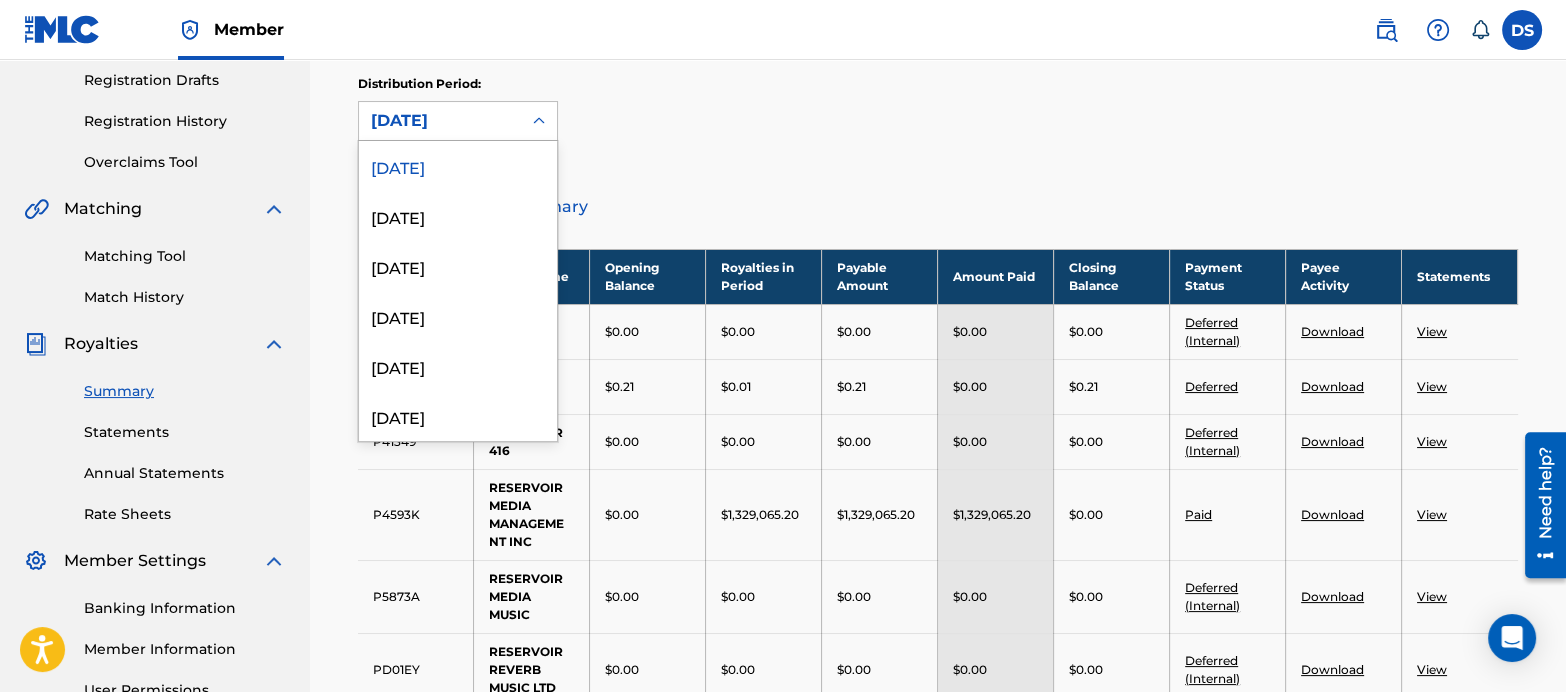click on "[DATE]" at bounding box center (440, 121) 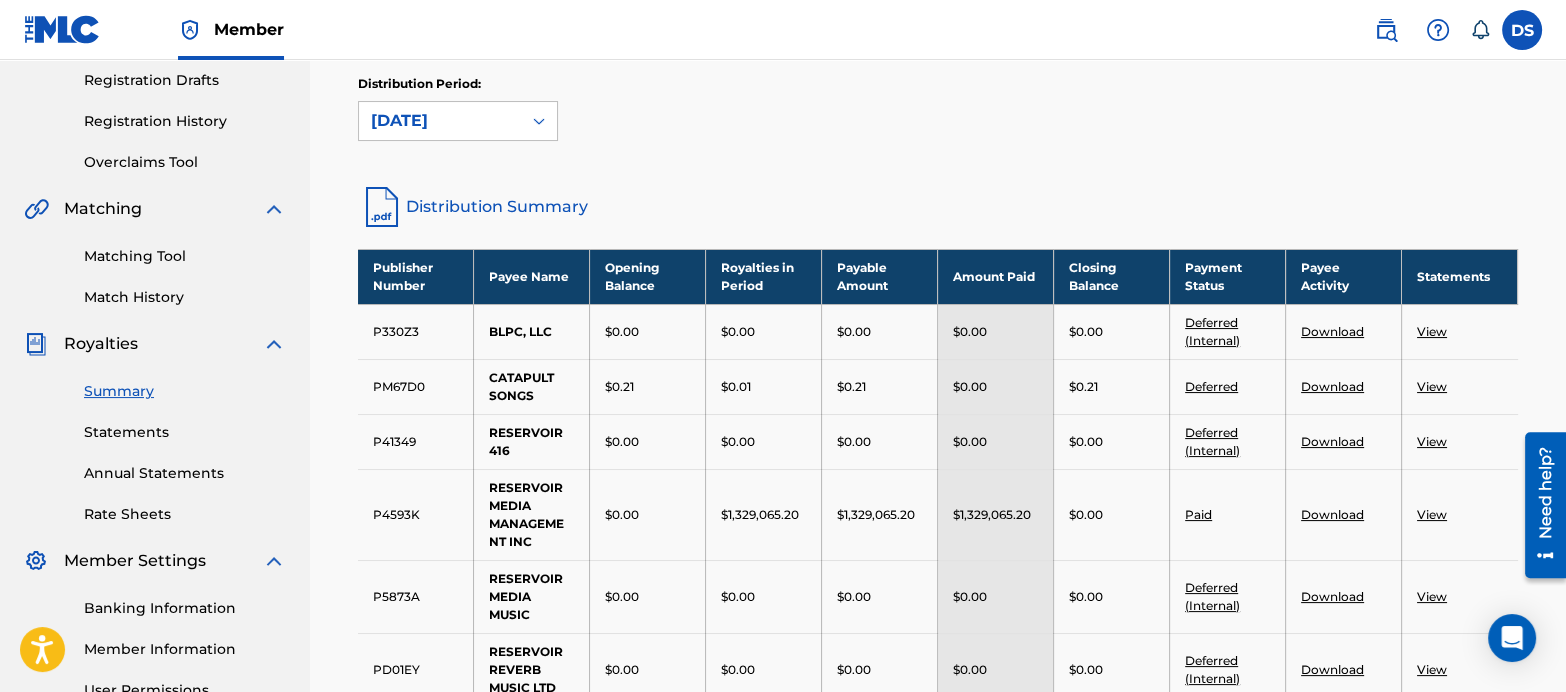 click on "[DATE]" at bounding box center [440, 121] 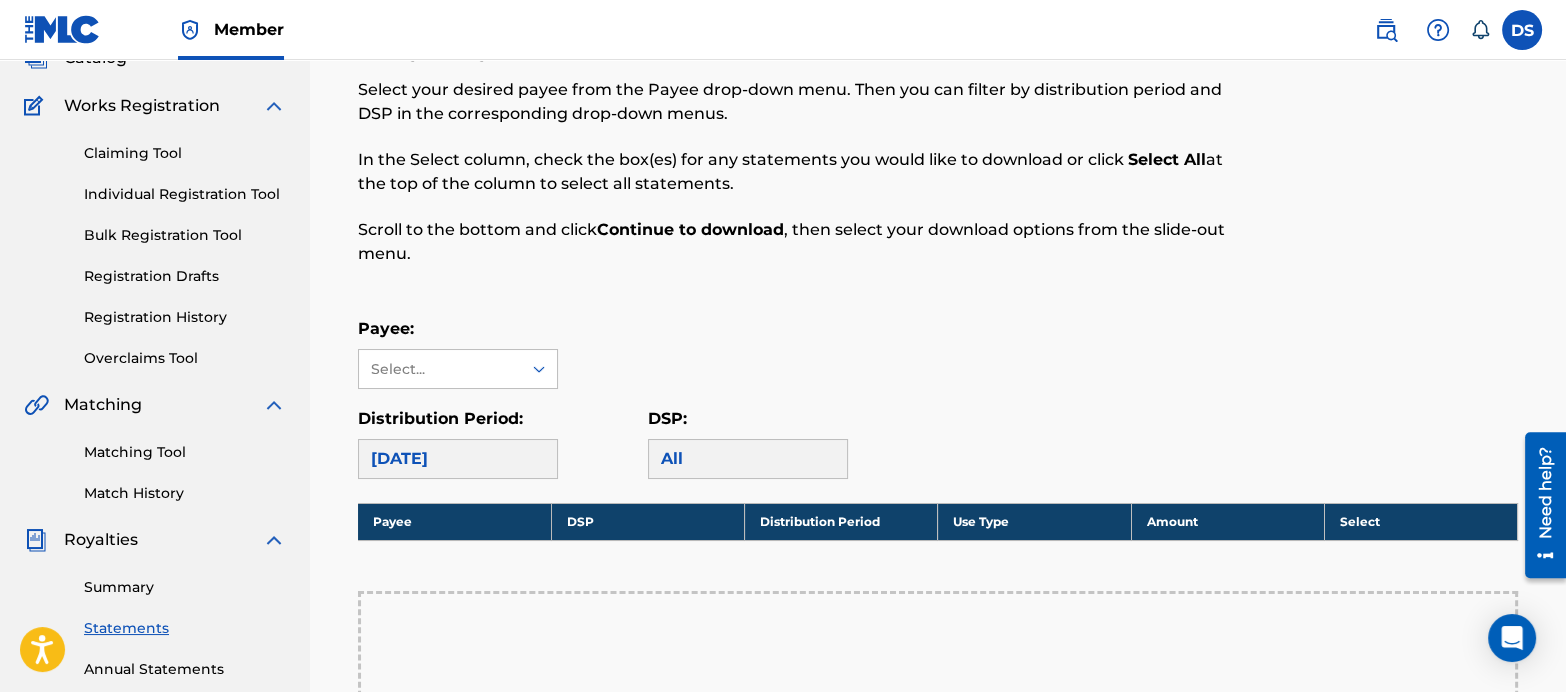 scroll, scrollTop: 142, scrollLeft: 0, axis: vertical 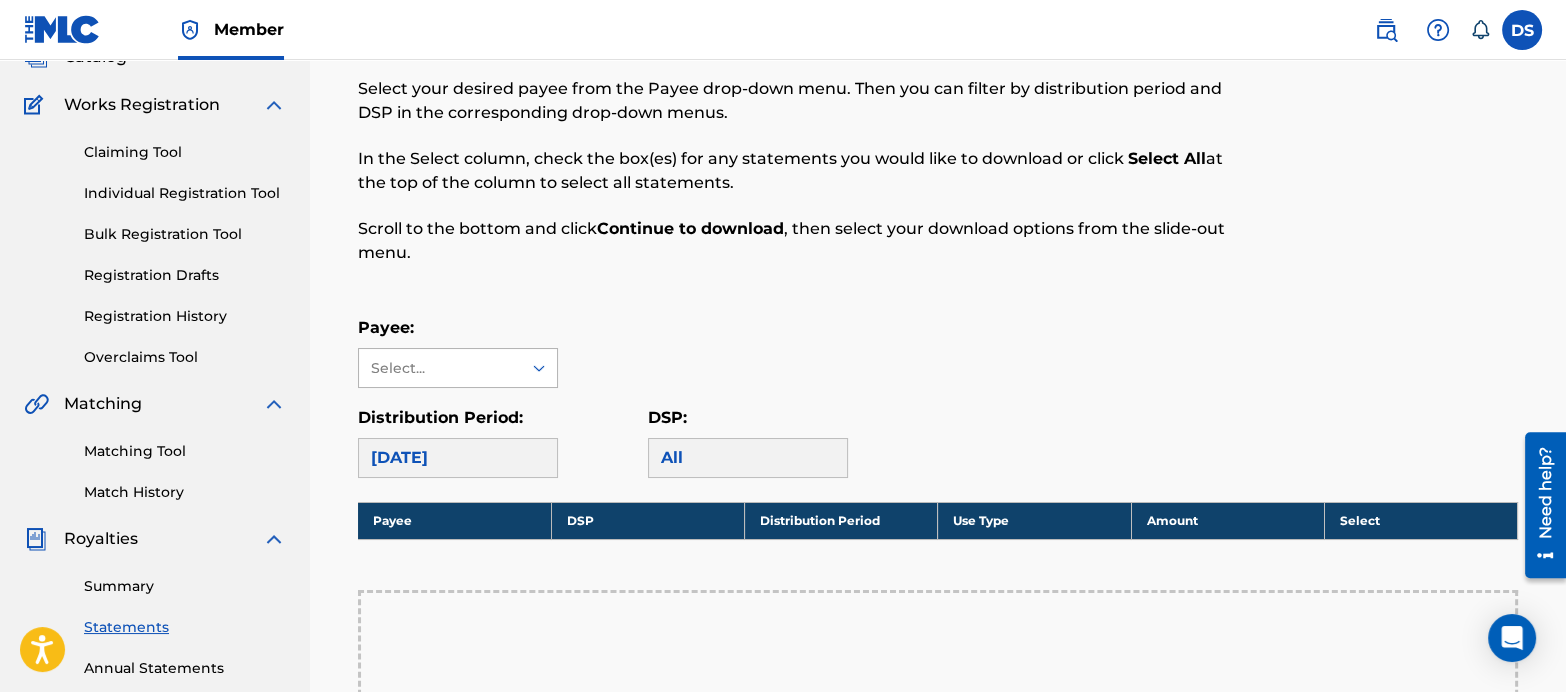 click on "Select..." at bounding box center (439, 368) 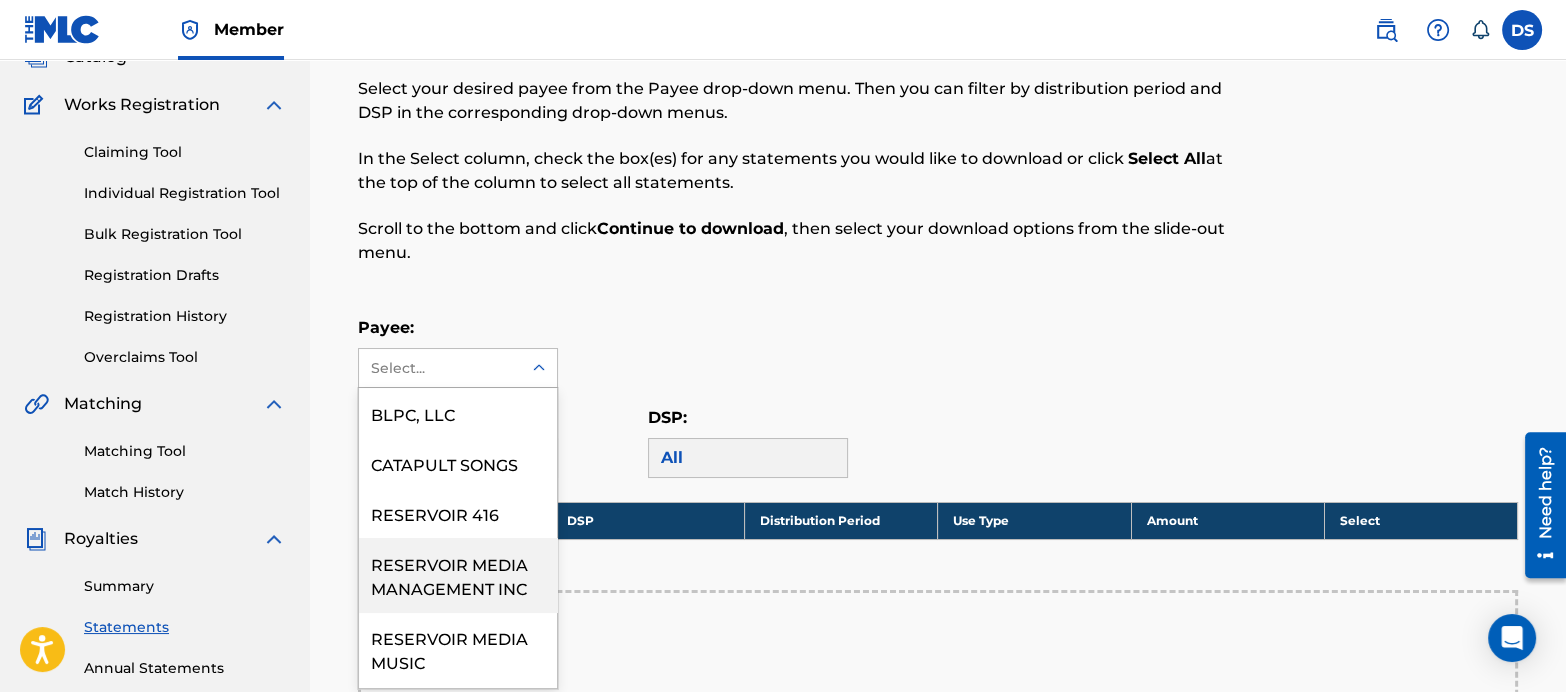 click on "RESERVOIR MEDIA MANAGEMENT INC" at bounding box center (458, 575) 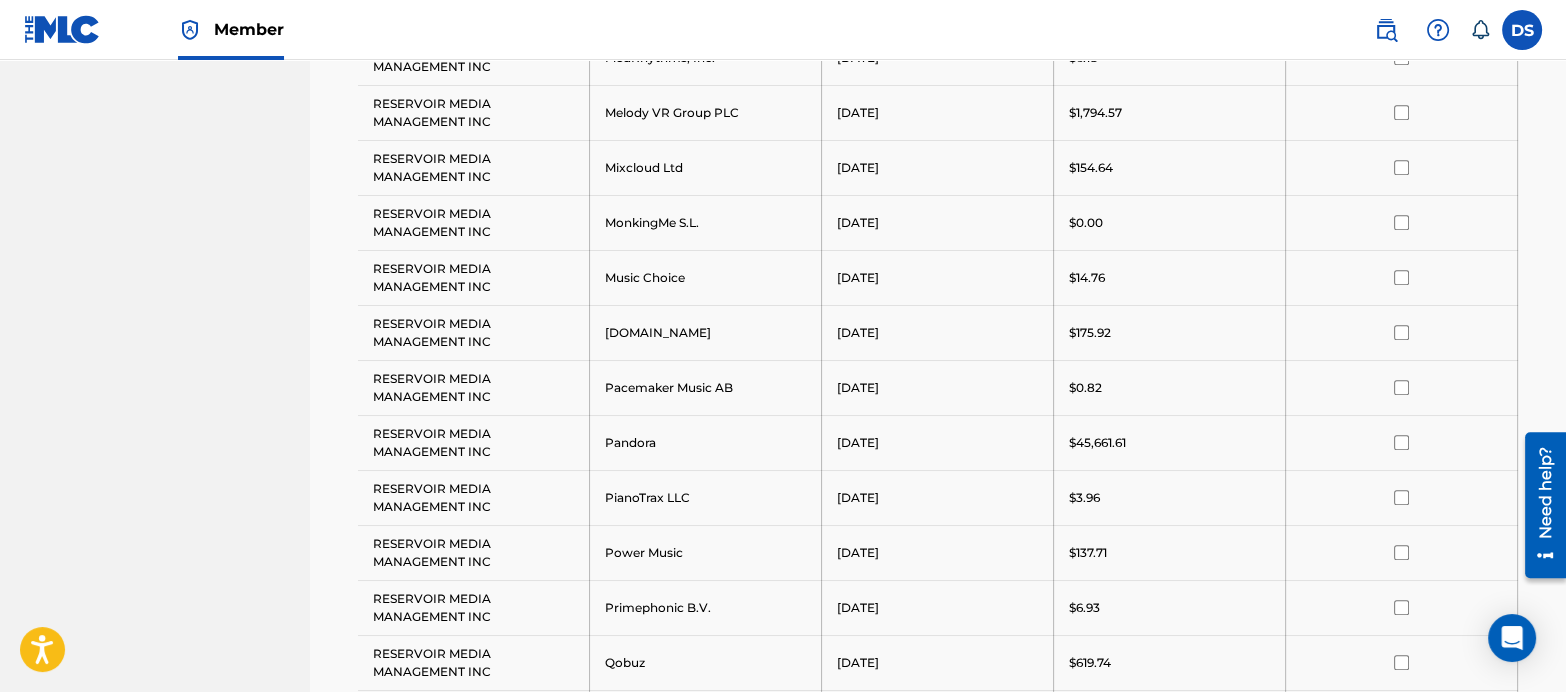 scroll, scrollTop: 2036, scrollLeft: 0, axis: vertical 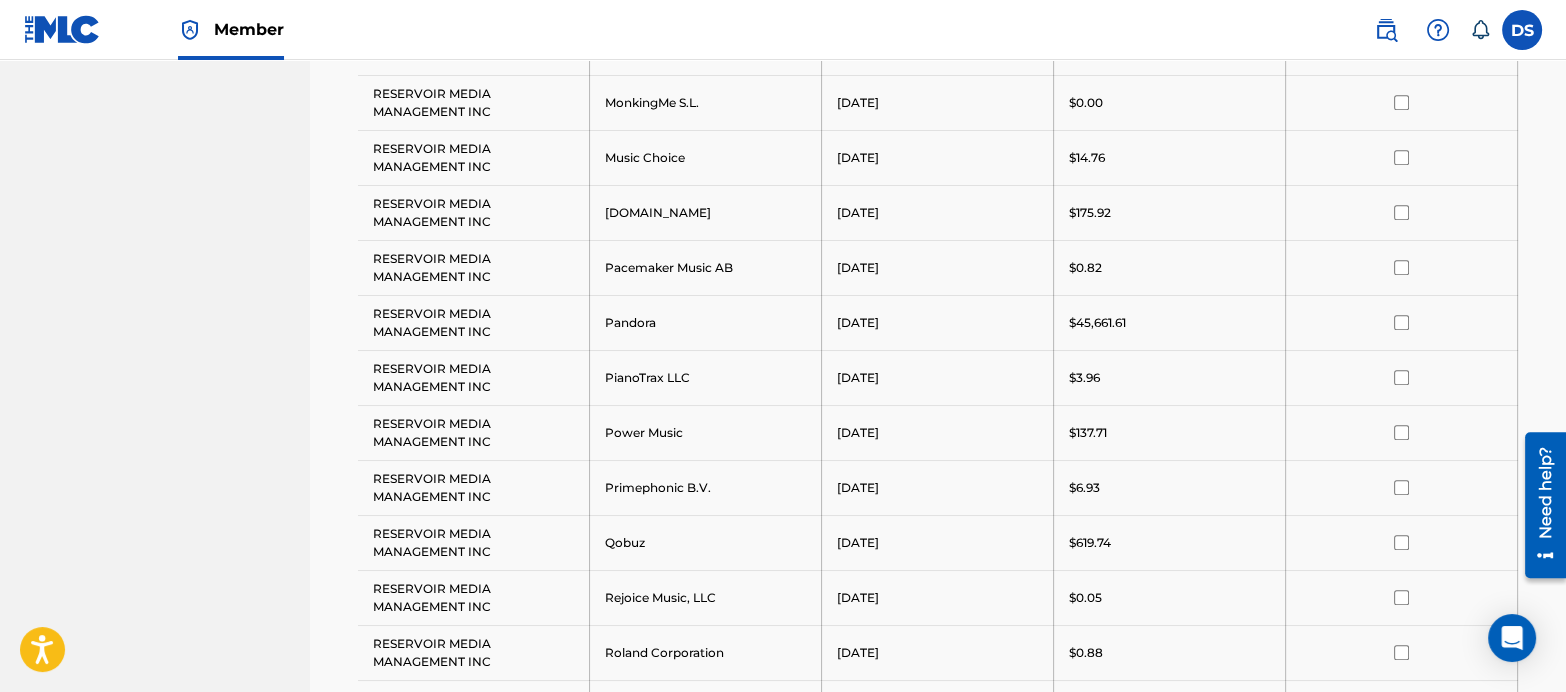 click on "RESERVOIR MEDIA MANAGEMENT INC Summary Catalog Works Registration Claiming Tool Individual Registration Tool Bulk Registration Tool Registration Drafts Registration History Overclaims Tool Matching Matching Tool Match History Royalties Summary Statements Annual Statements Rate Sheets Member Settings Banking Information Member Information User Permissions Contact Information Member Benefits" at bounding box center (155, -213) 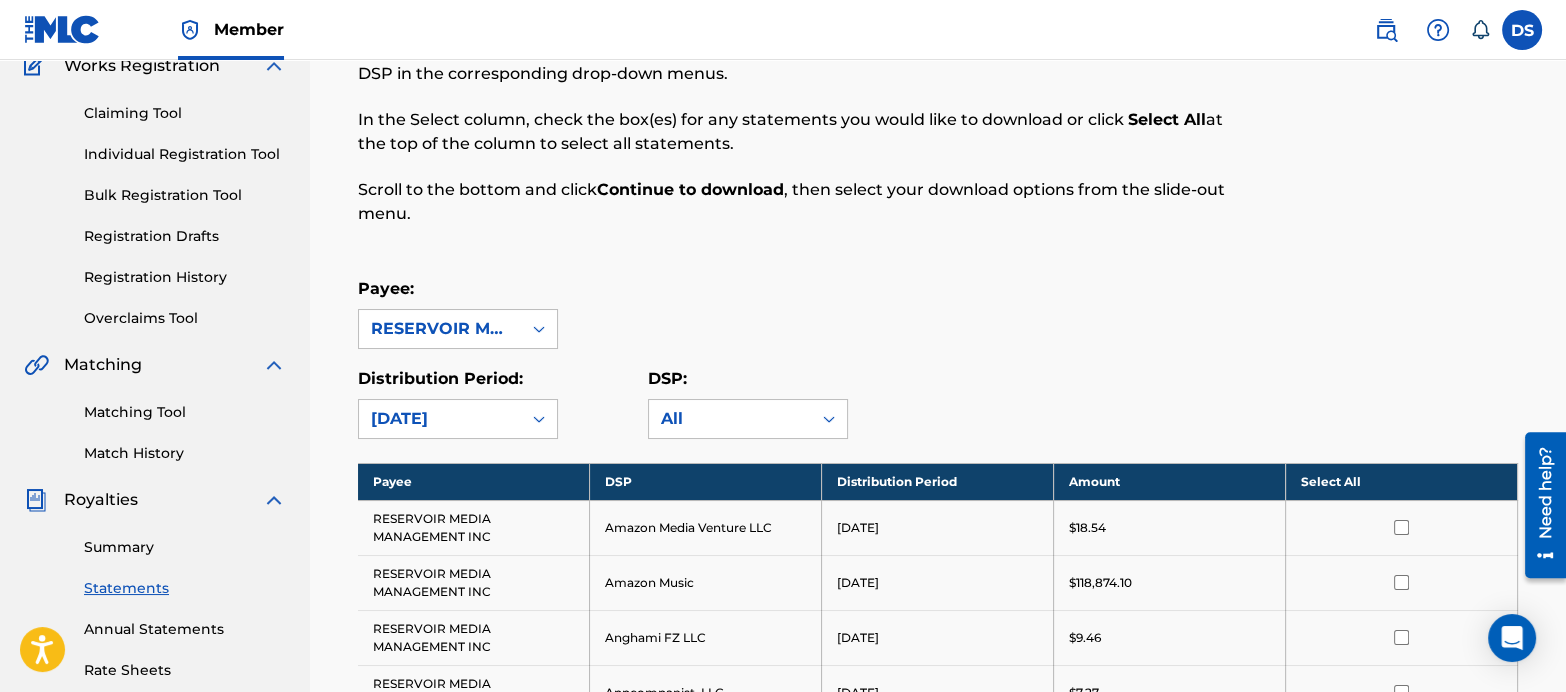scroll, scrollTop: 180, scrollLeft: 0, axis: vertical 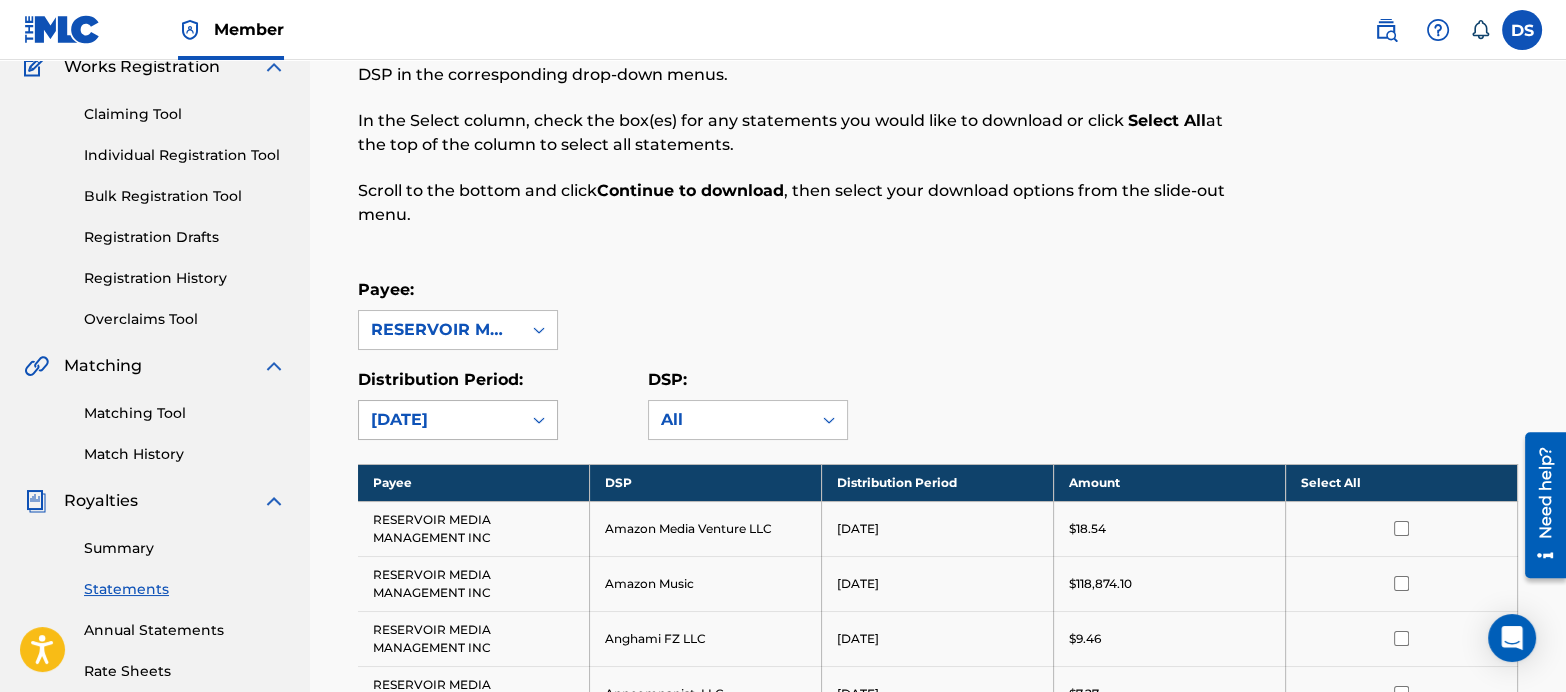 click on "[DATE]" at bounding box center (440, 420) 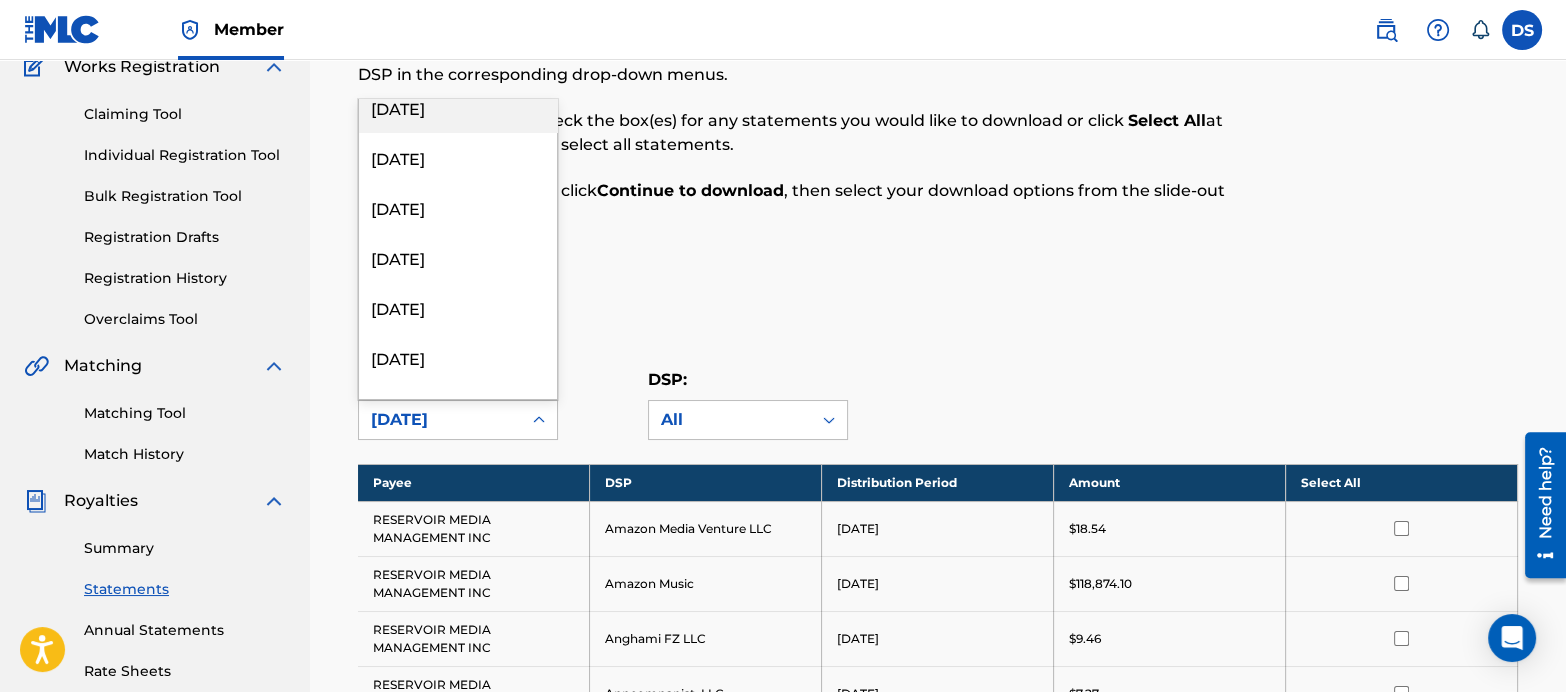 scroll, scrollTop: 269, scrollLeft: 0, axis: vertical 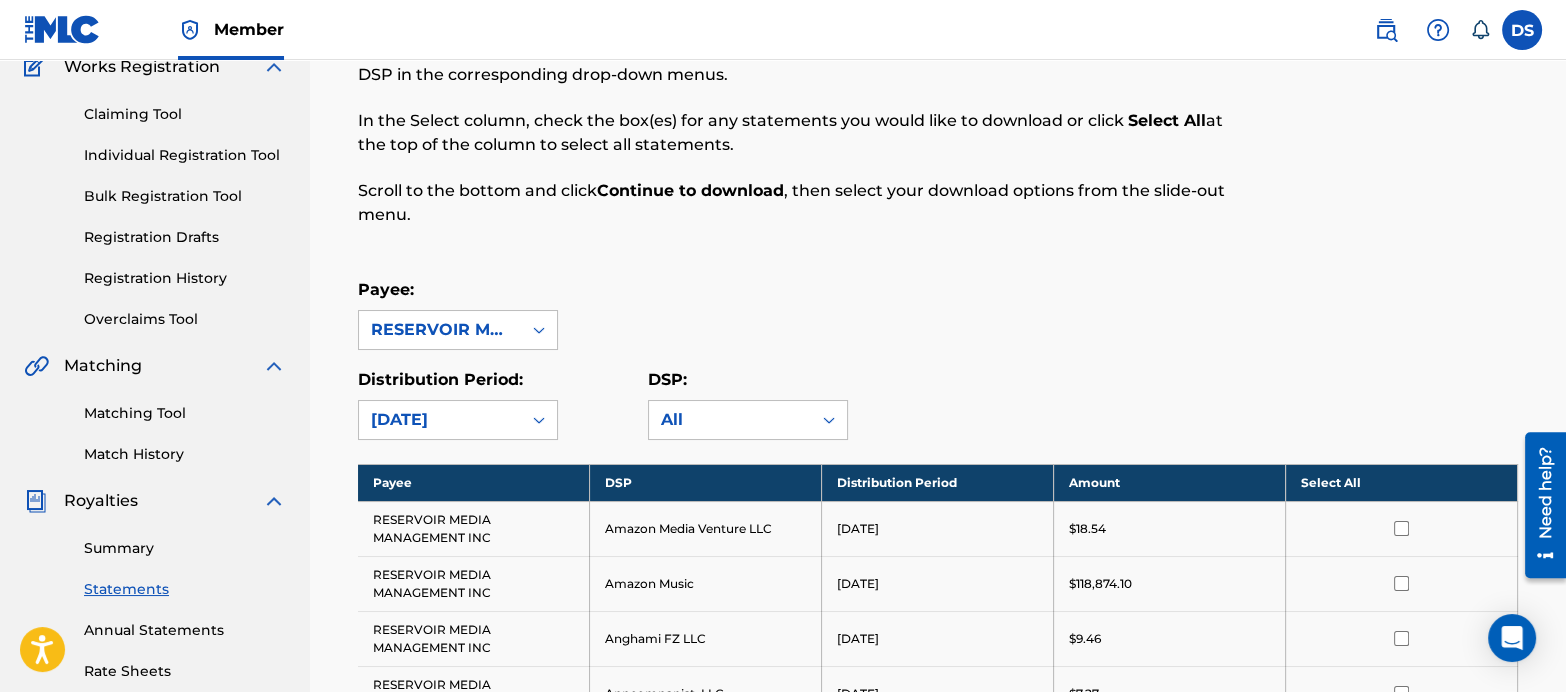 click on "Royalty Statements Select your desired payee from the Payee drop-down menu. Then you can filter by distribution period and DSP in the corresponding drop-down menus. In the Select column, check the box(es) for any statements you would like to download or click    Select All   at the top of the column to select all statements. Scroll to the bottom and click  Continue to download , then select your download options from the slide-out menu. Payee: RESERVOIR MEDIA MANAGEMENT INC Distribution Period: June 2025 DSP: All Payee DSP Distribution Period Amount Select All RESERVOIR MEDIA MANAGEMENT INC Amazon Media Venture LLC June 2025 $18.54 RESERVOIR MEDIA MANAGEMENT INC Amazon Music June 2025 $118,874.10 RESERVOIR MEDIA MANAGEMENT INC Anghami FZ LLC June 2025 $9.46 RESERVOIR MEDIA MANAGEMENT INC Appcompanist, LLC June 2025 $7.27 RESERVOIR MEDIA MANAGEMENT INC Apple Music June 2025 $272,088.66 RESERVOIR MEDIA MANAGEMENT INC Audiomack Inc. June 2025 $756.09 RESERVOIR MEDIA MANAGEMENT INC Beatport LLC June 2025 $602.24" at bounding box center (938, 1693) 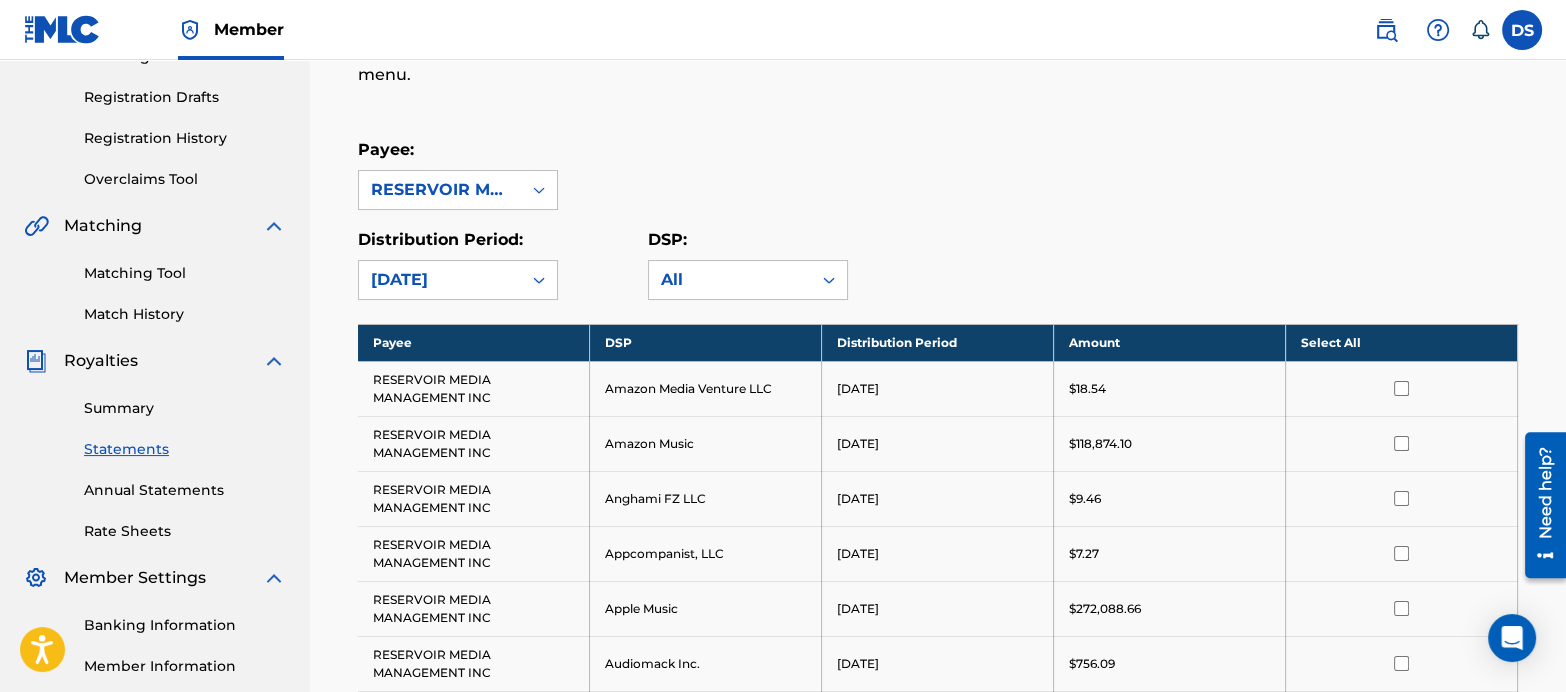 scroll, scrollTop: 315, scrollLeft: 0, axis: vertical 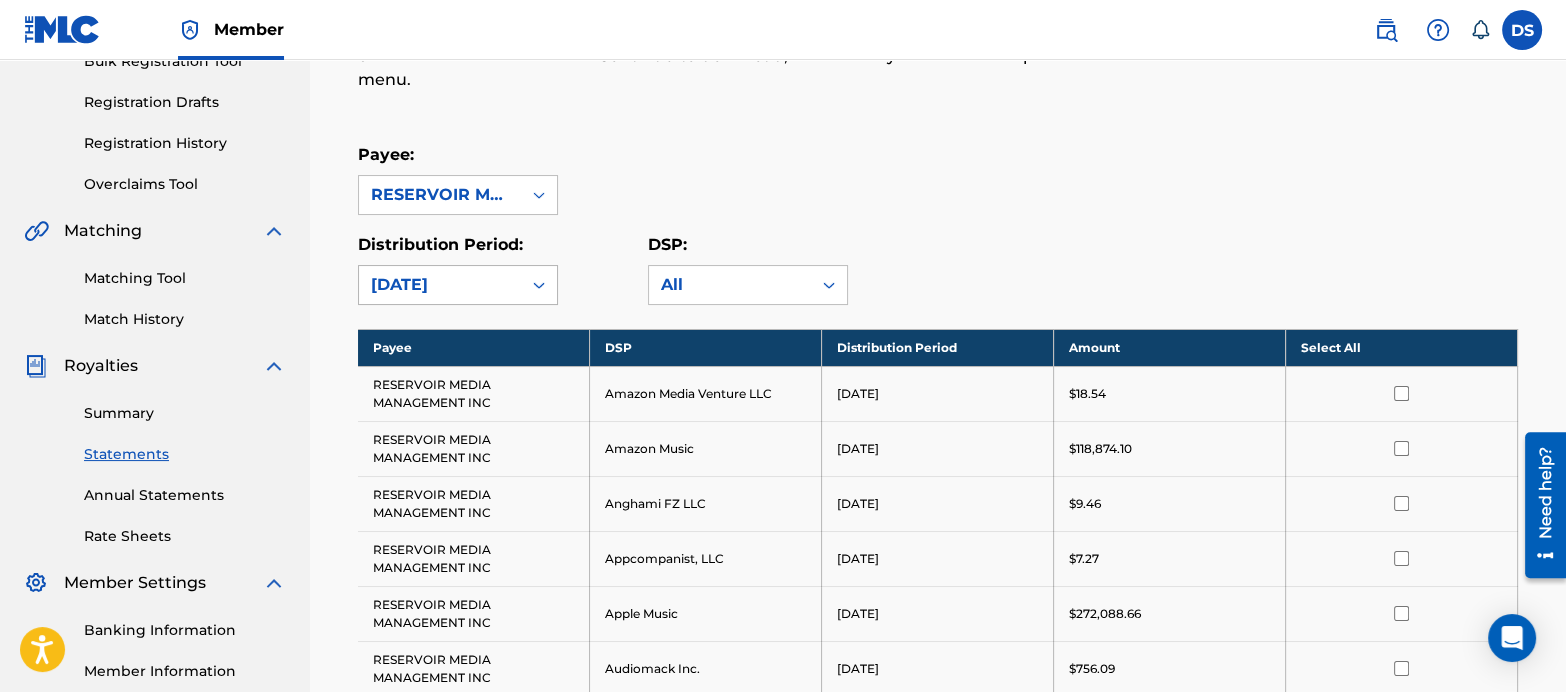 click on "[DATE]" at bounding box center [440, 285] 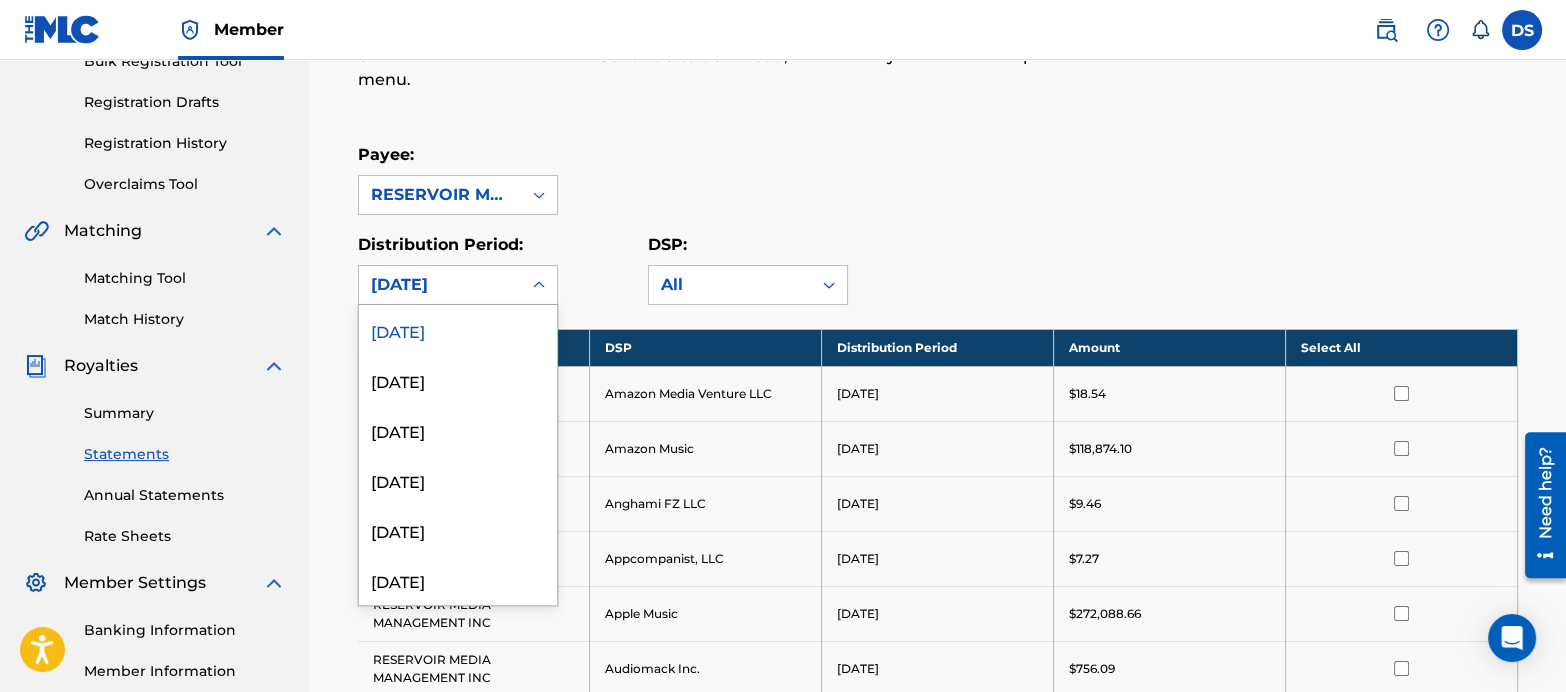 click on "Match History" at bounding box center (185, 319) 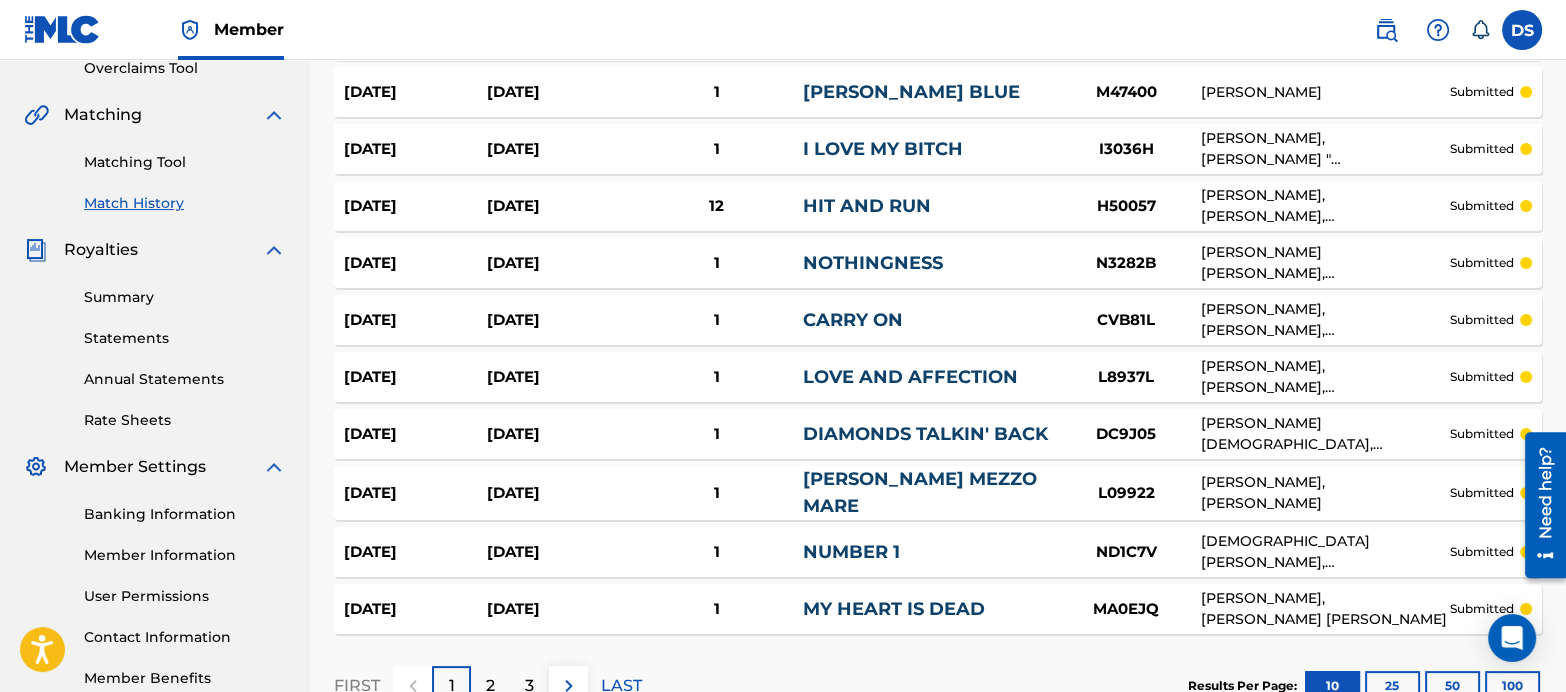 scroll, scrollTop: 479, scrollLeft: 0, axis: vertical 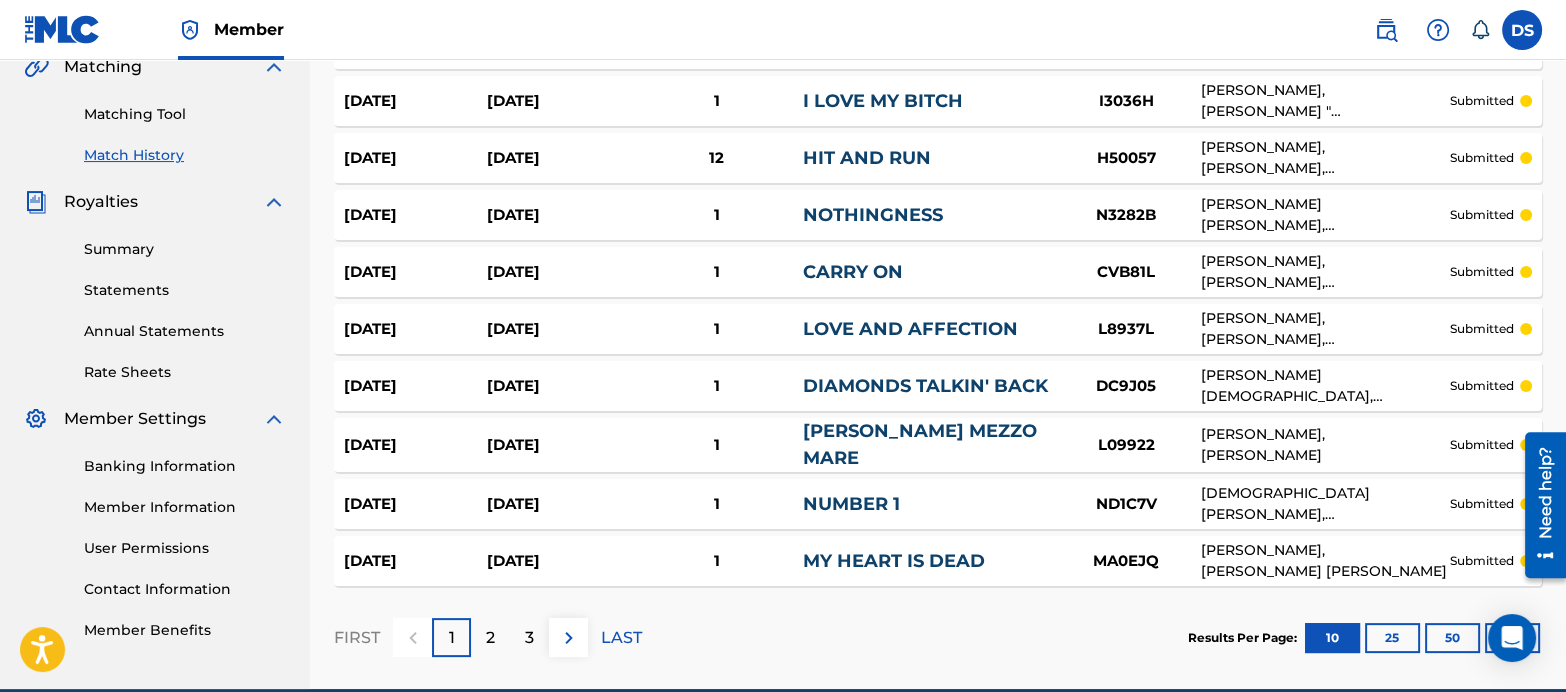 click on "3" at bounding box center [529, 638] 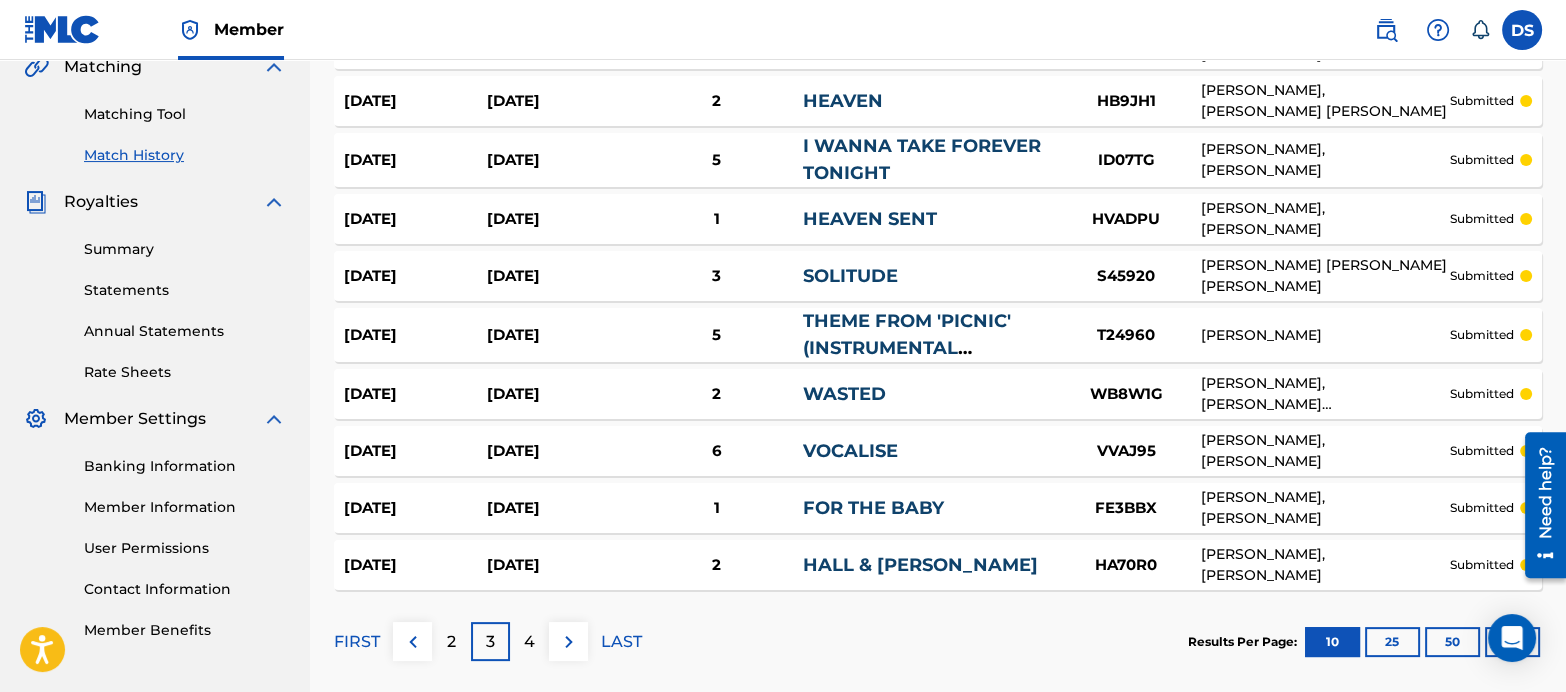 click on "4" at bounding box center [529, 642] 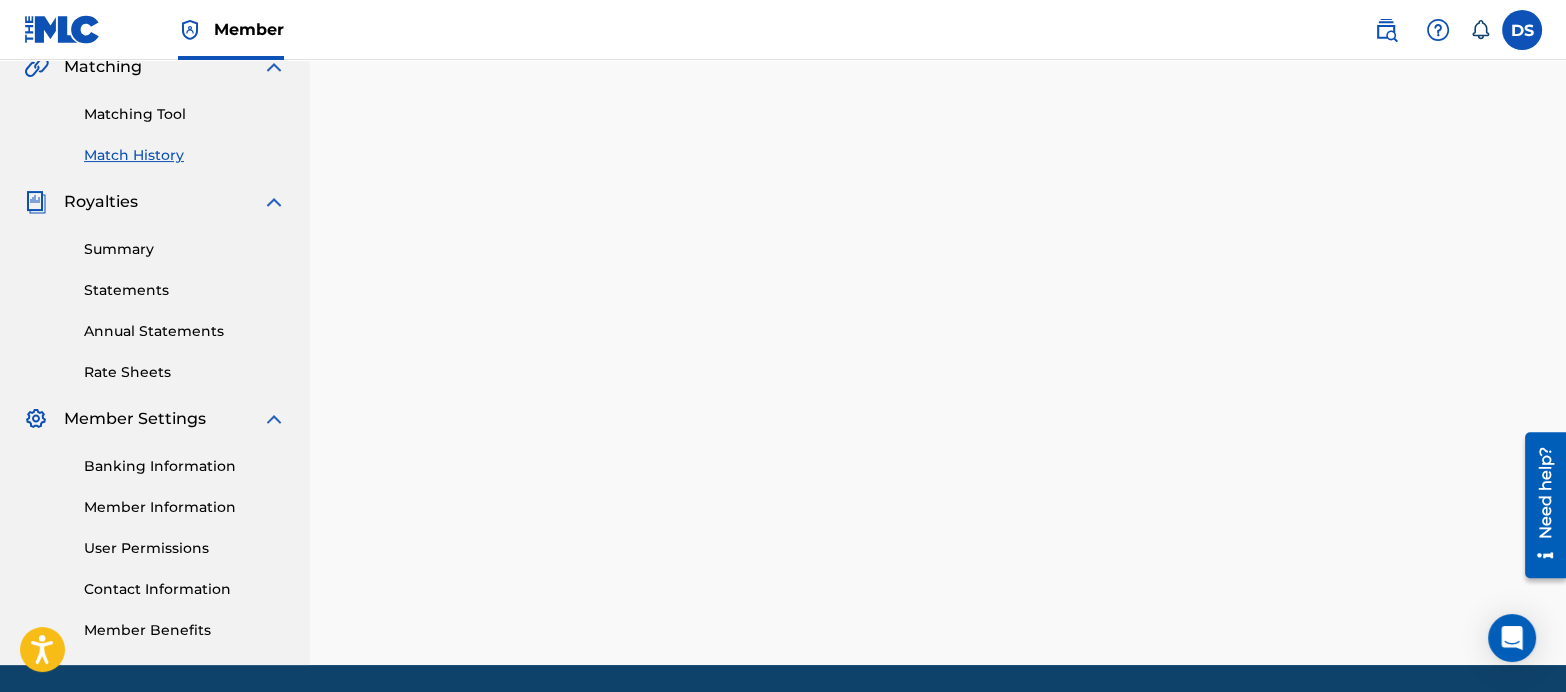 click on "Match History Match History is a record of recent match suggestions that you've made for unmatched recording groups. Once a match has been approved it will appear in the recording details section of the work within your catalog.   submitted   in progress   accepted   partially accepted   rejected   superseded Filter Submission Status Filter   submitted     accepted     partially accepted     rejected     in progress     superseded   Sort Submission Date Last Updated Remove Filters Apply Filters Filters ( 1 )" at bounding box center [938, 148] 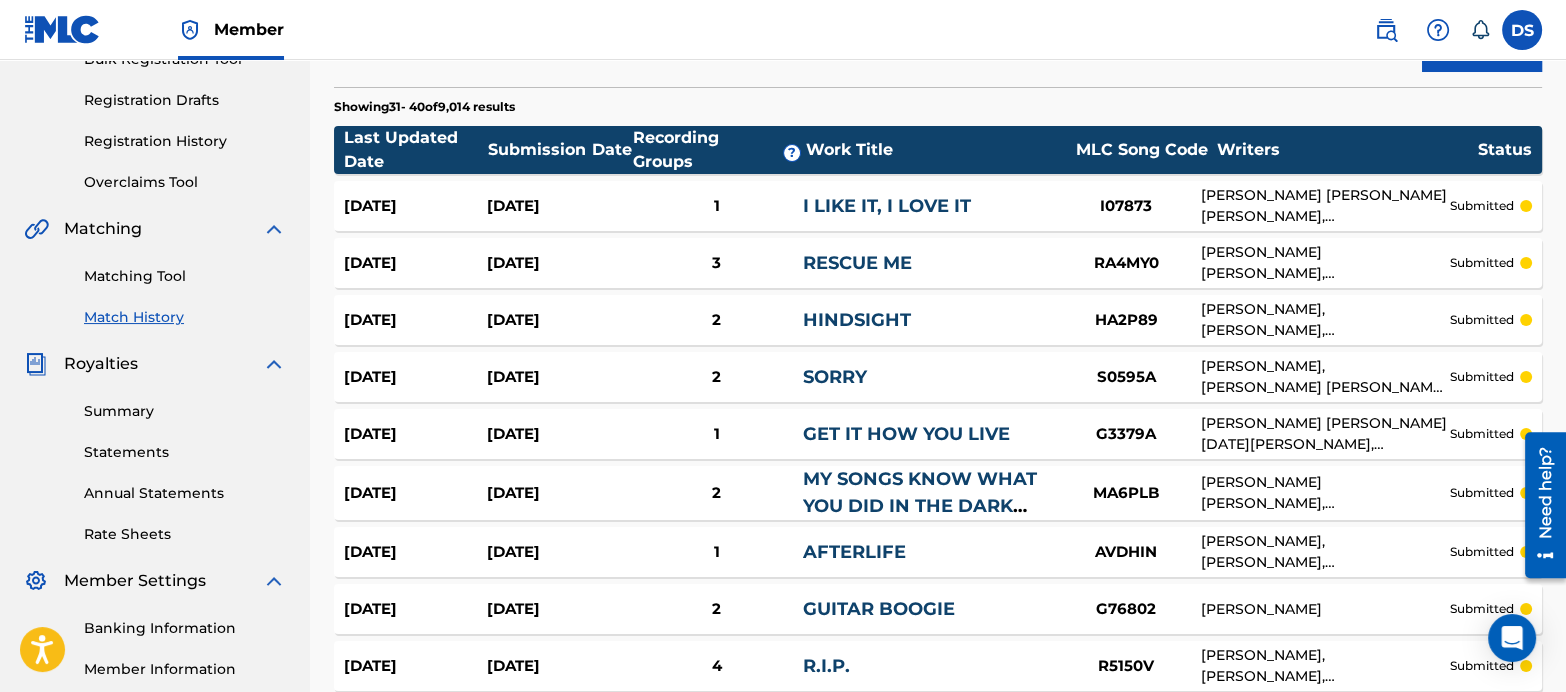 scroll, scrollTop: 570, scrollLeft: 0, axis: vertical 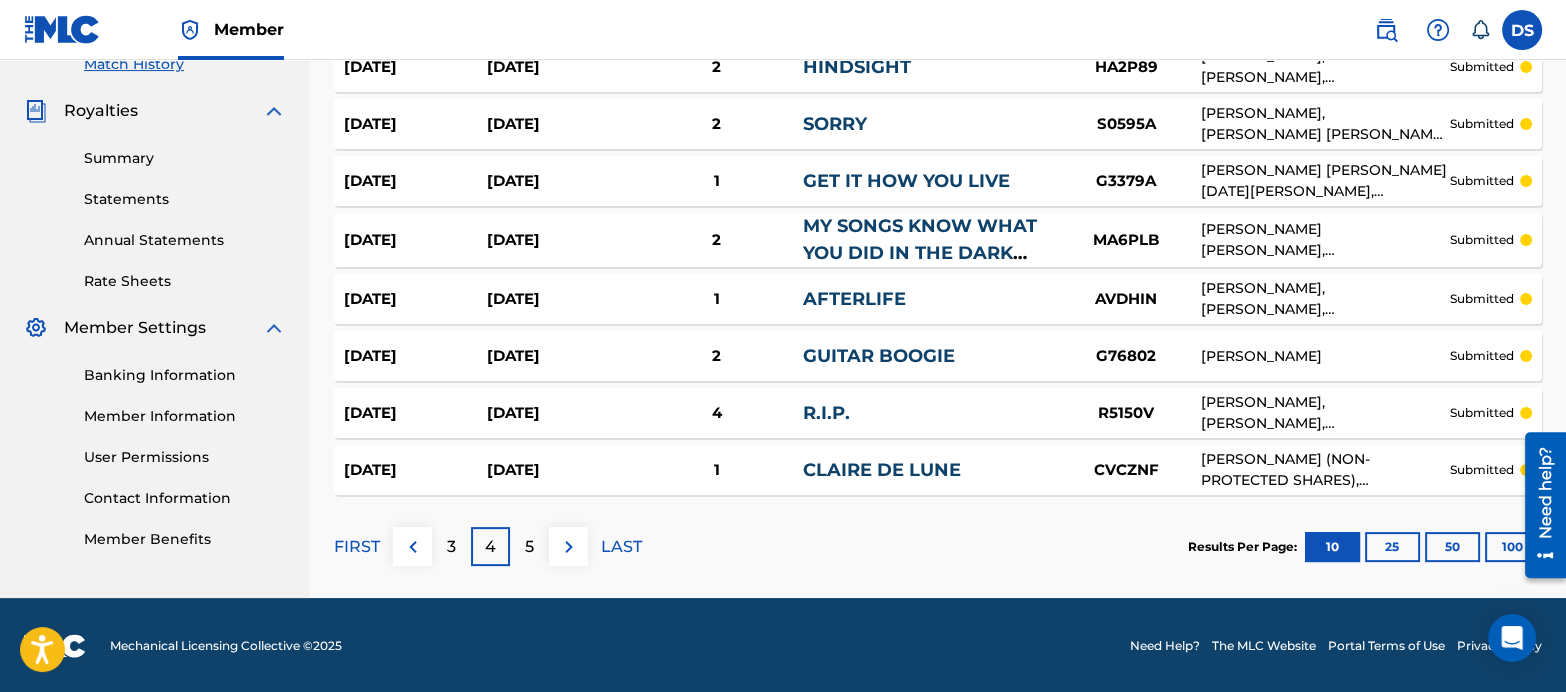 click on "5" at bounding box center [529, 547] 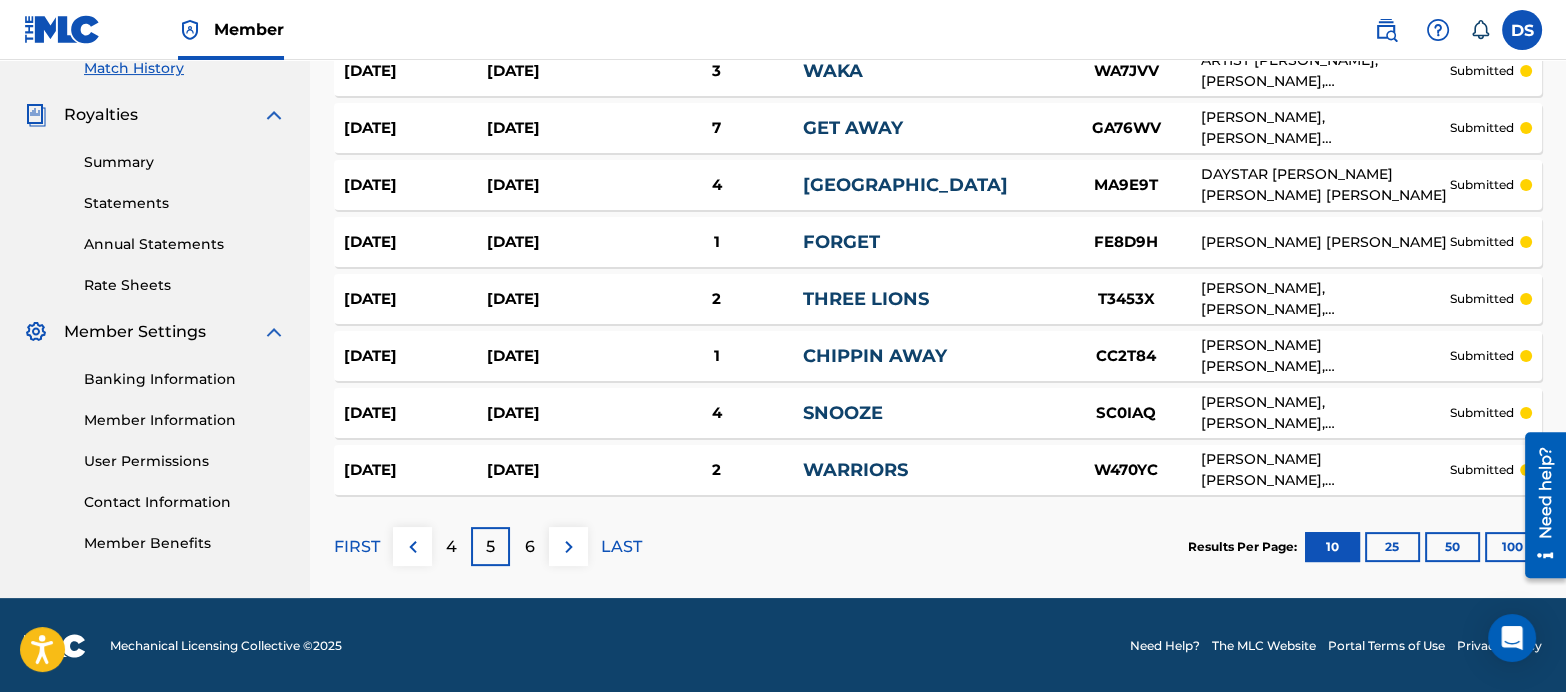 scroll, scrollTop: 554, scrollLeft: 0, axis: vertical 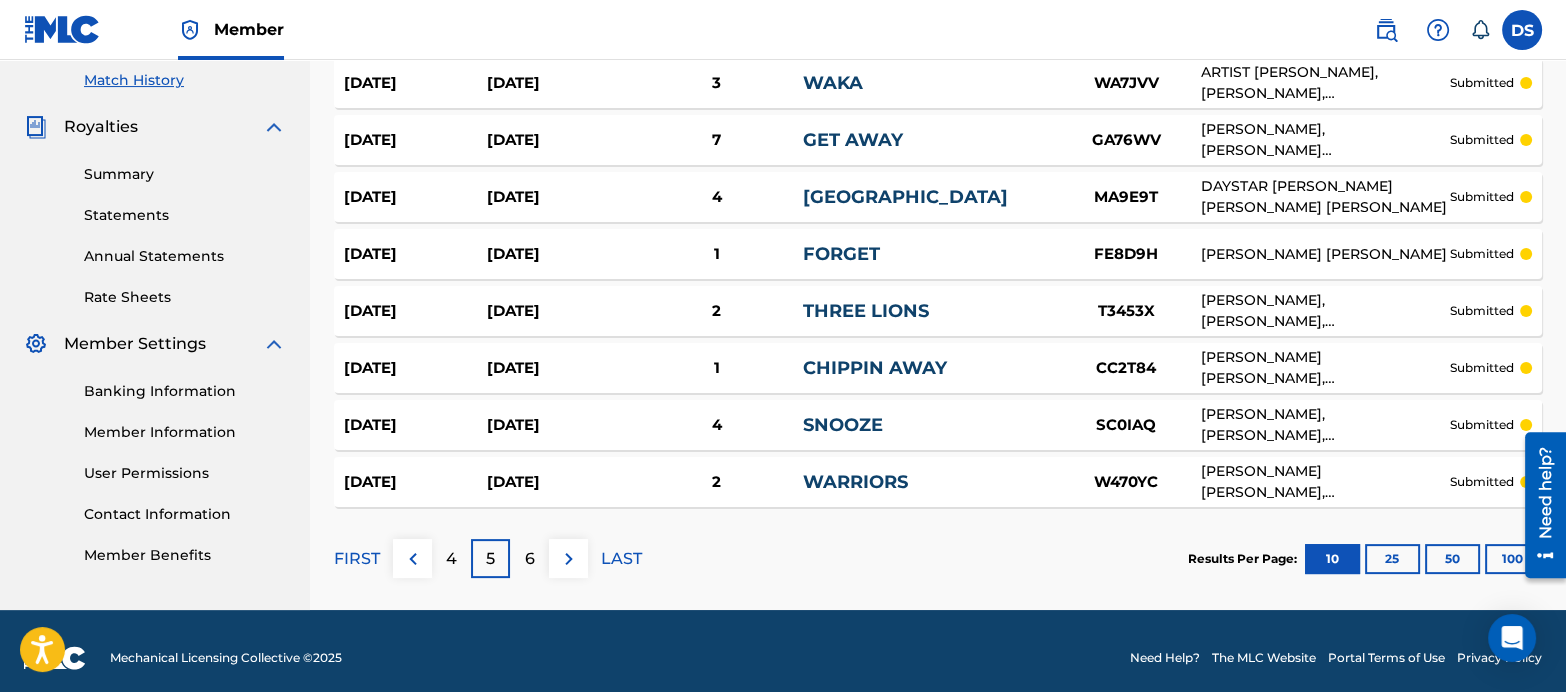 click on "Statements" at bounding box center (185, 215) 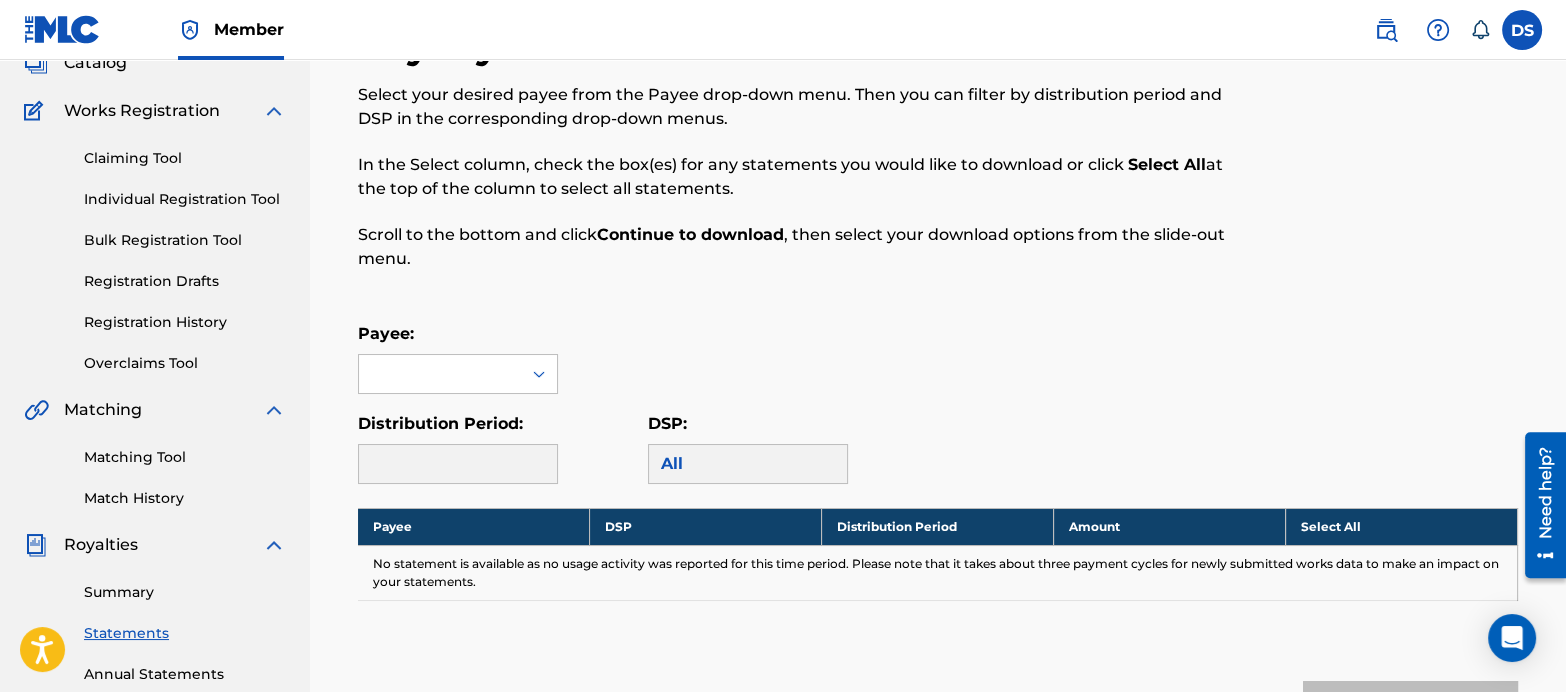 scroll, scrollTop: 142, scrollLeft: 0, axis: vertical 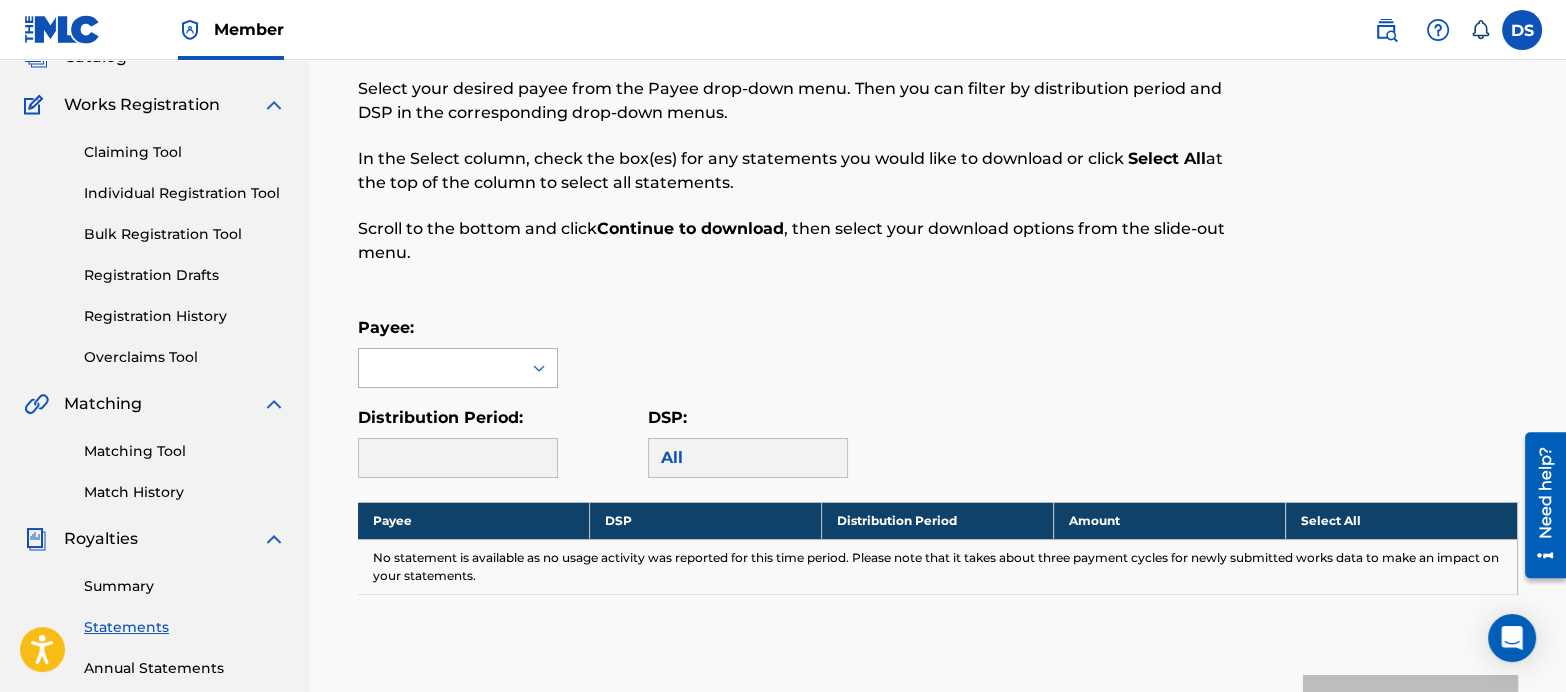 click at bounding box center (440, 368) 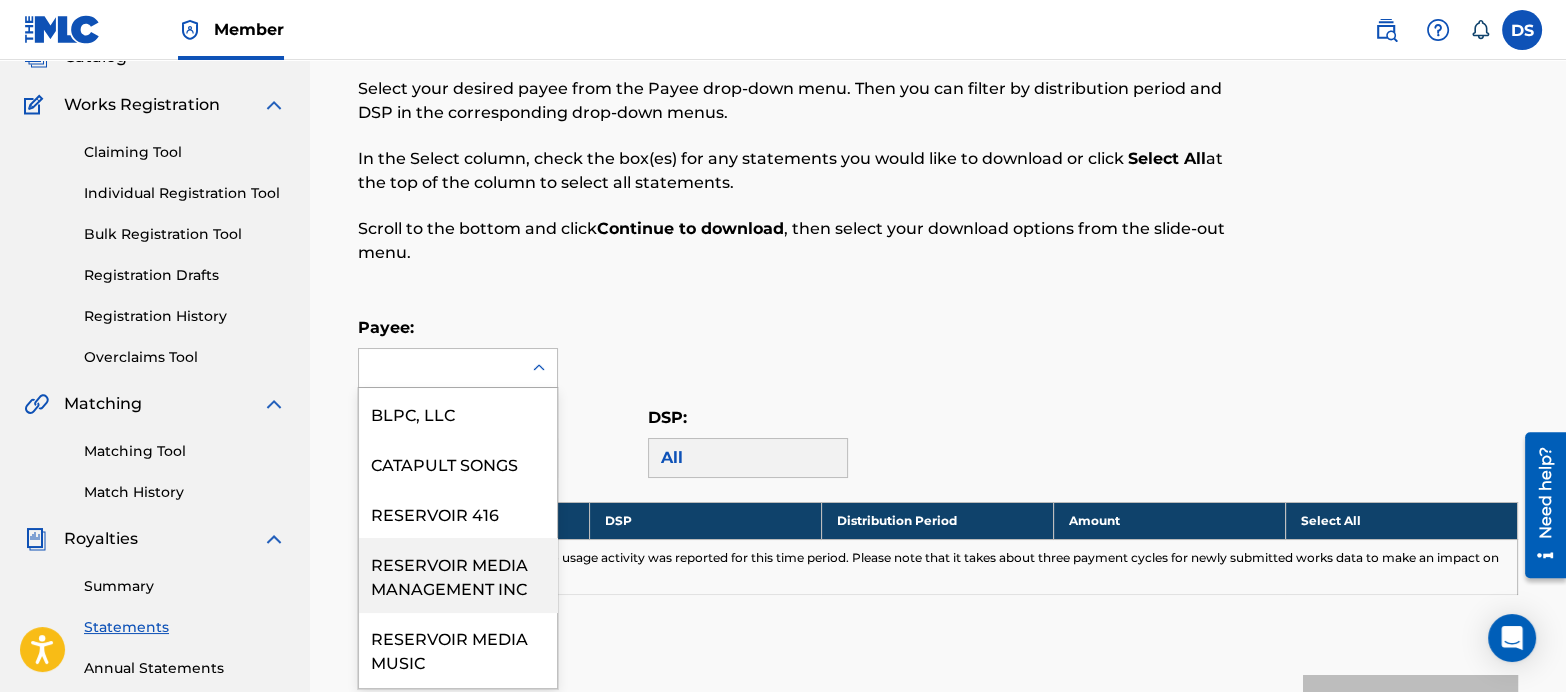 click on "RESERVOIR MEDIA MANAGEMENT INC" at bounding box center (458, 575) 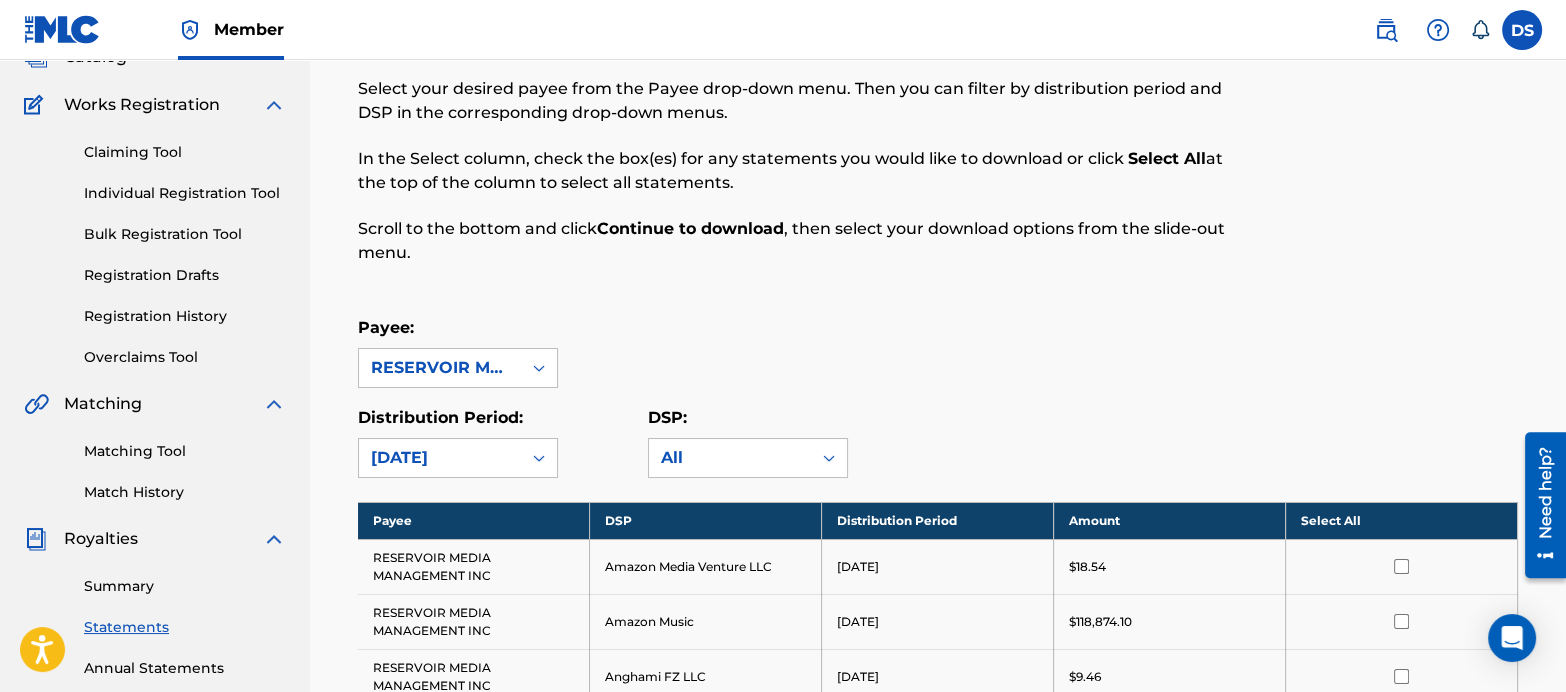 click on "Payee: RESERVOIR MEDIA MANAGEMENT INC" at bounding box center (938, 352) 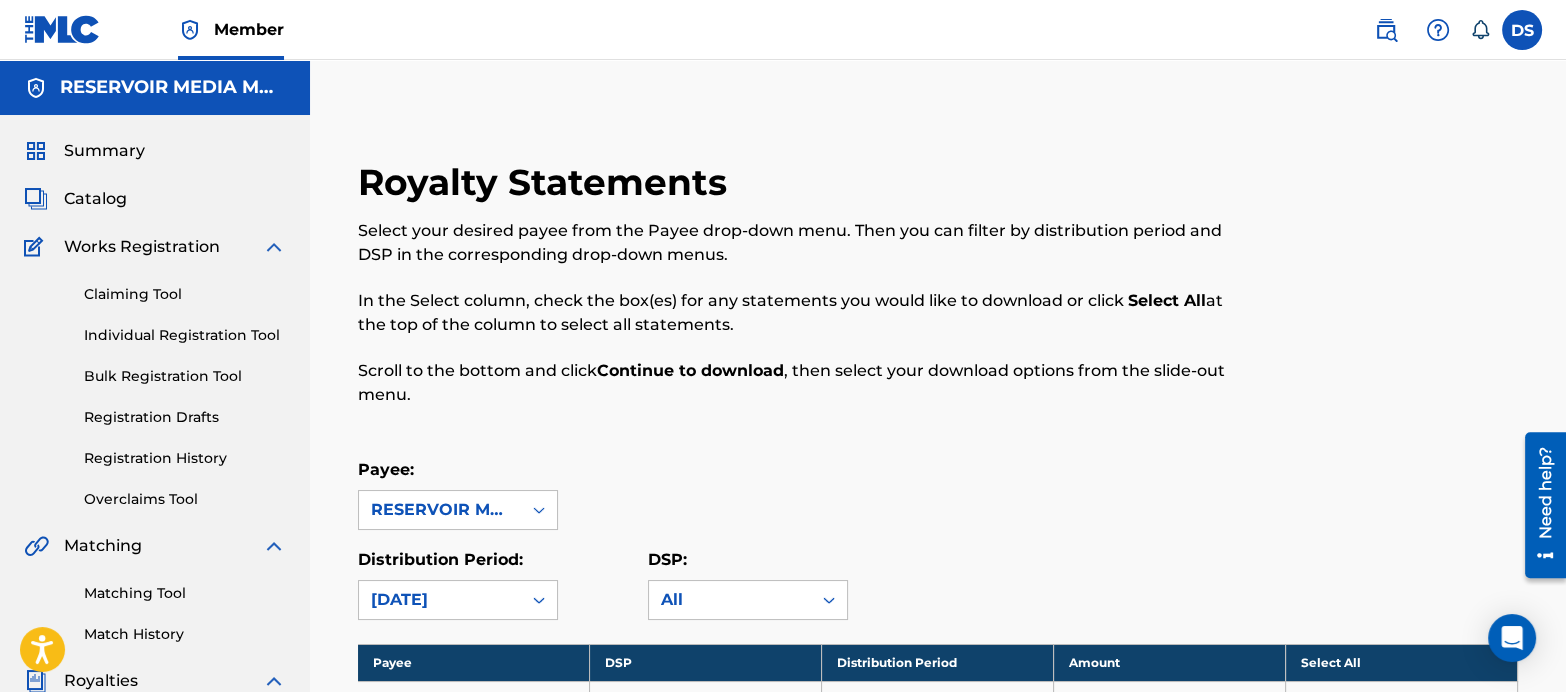 scroll, scrollTop: 67, scrollLeft: 0, axis: vertical 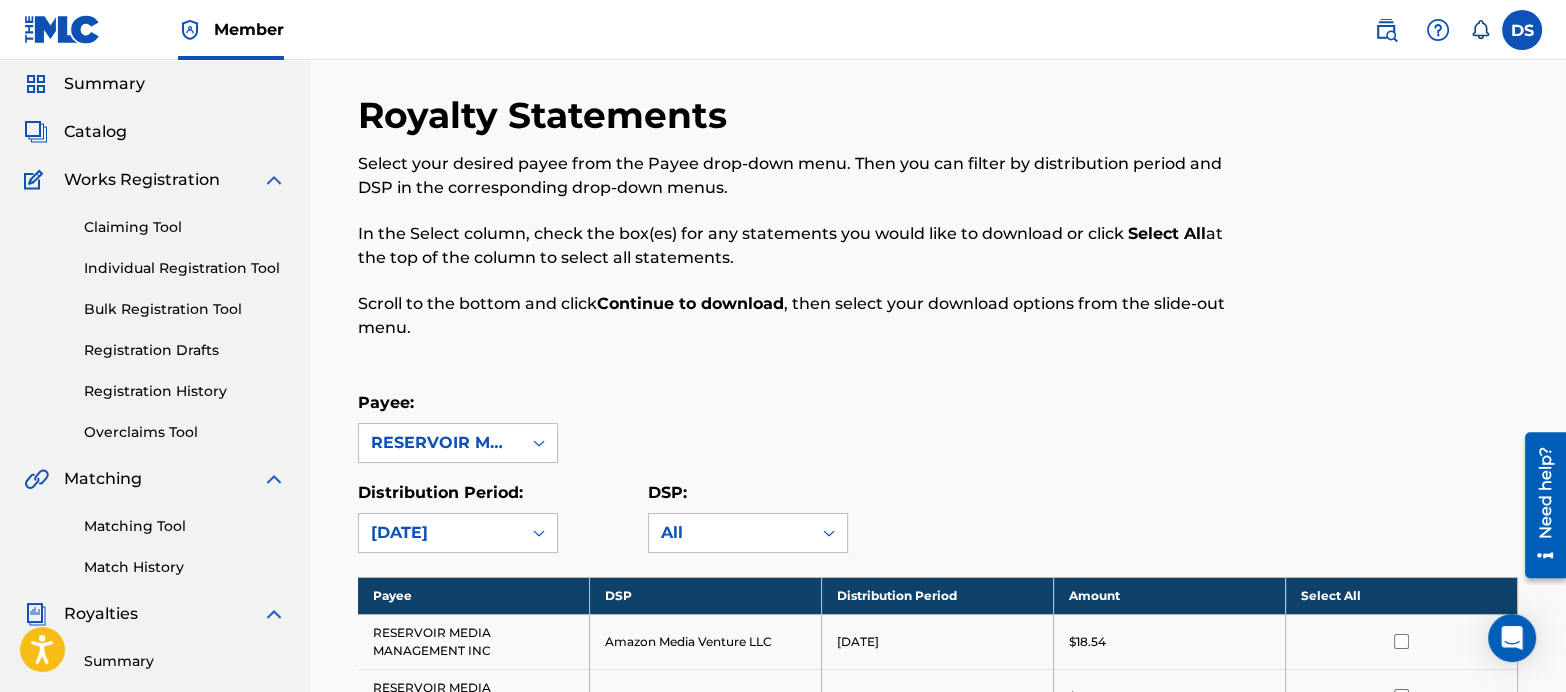 click on "Summary" at bounding box center (185, 661) 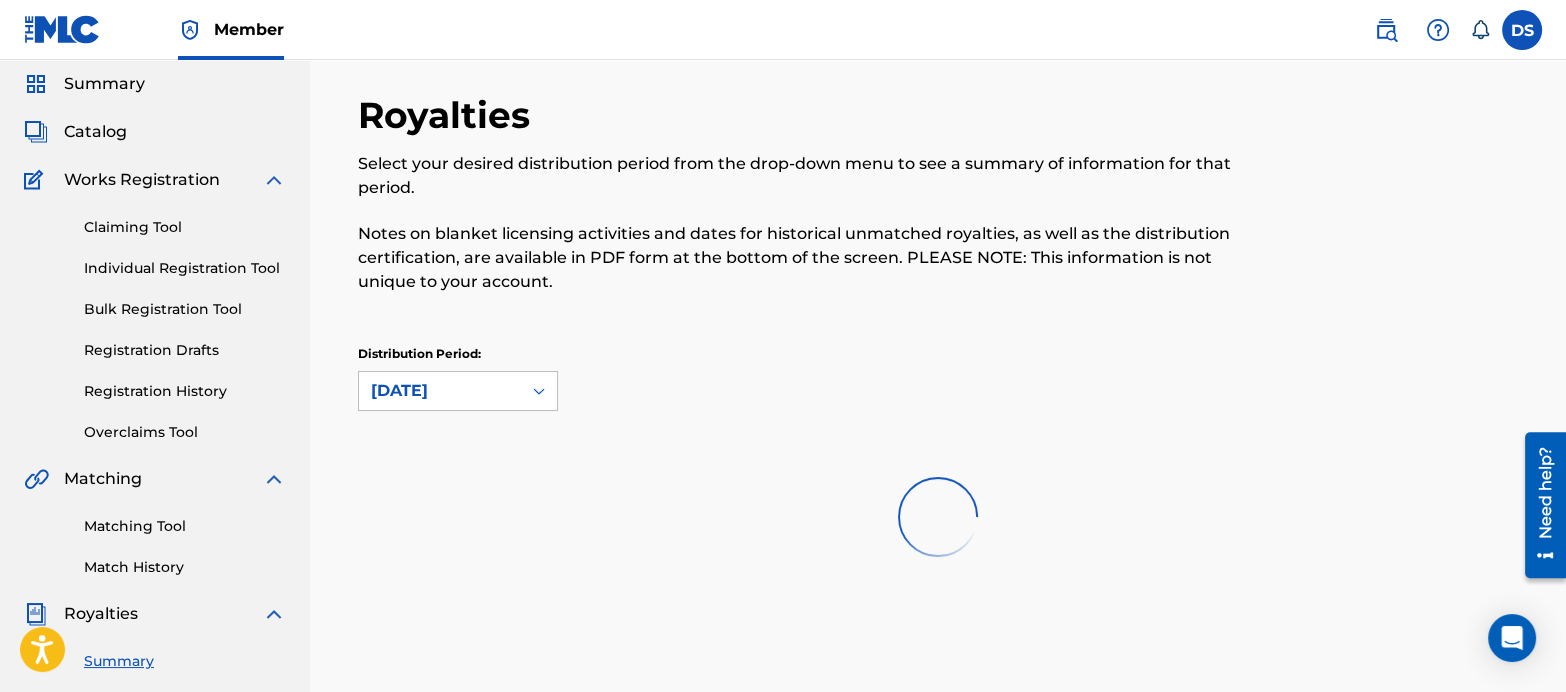 scroll, scrollTop: 0, scrollLeft: 0, axis: both 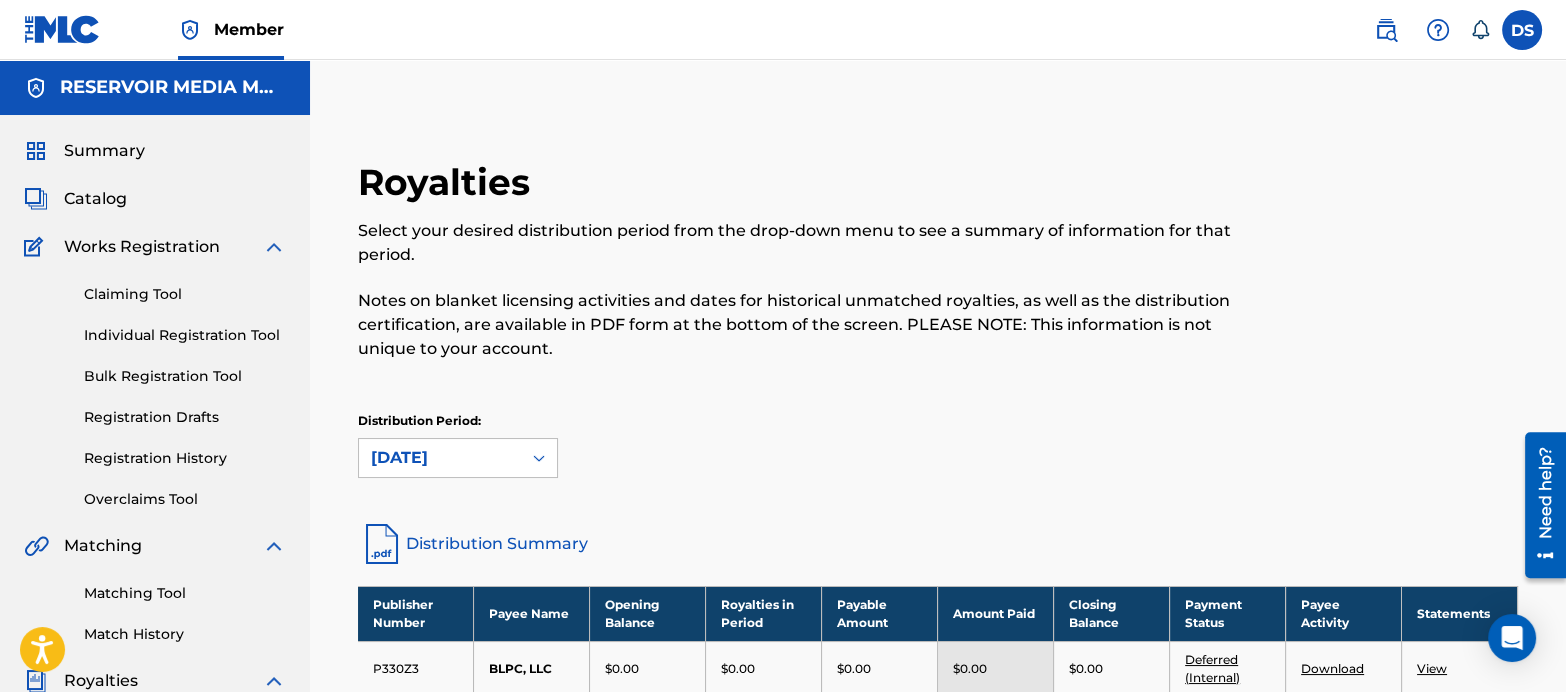 click on "Distribution Summary" at bounding box center (938, 544) 